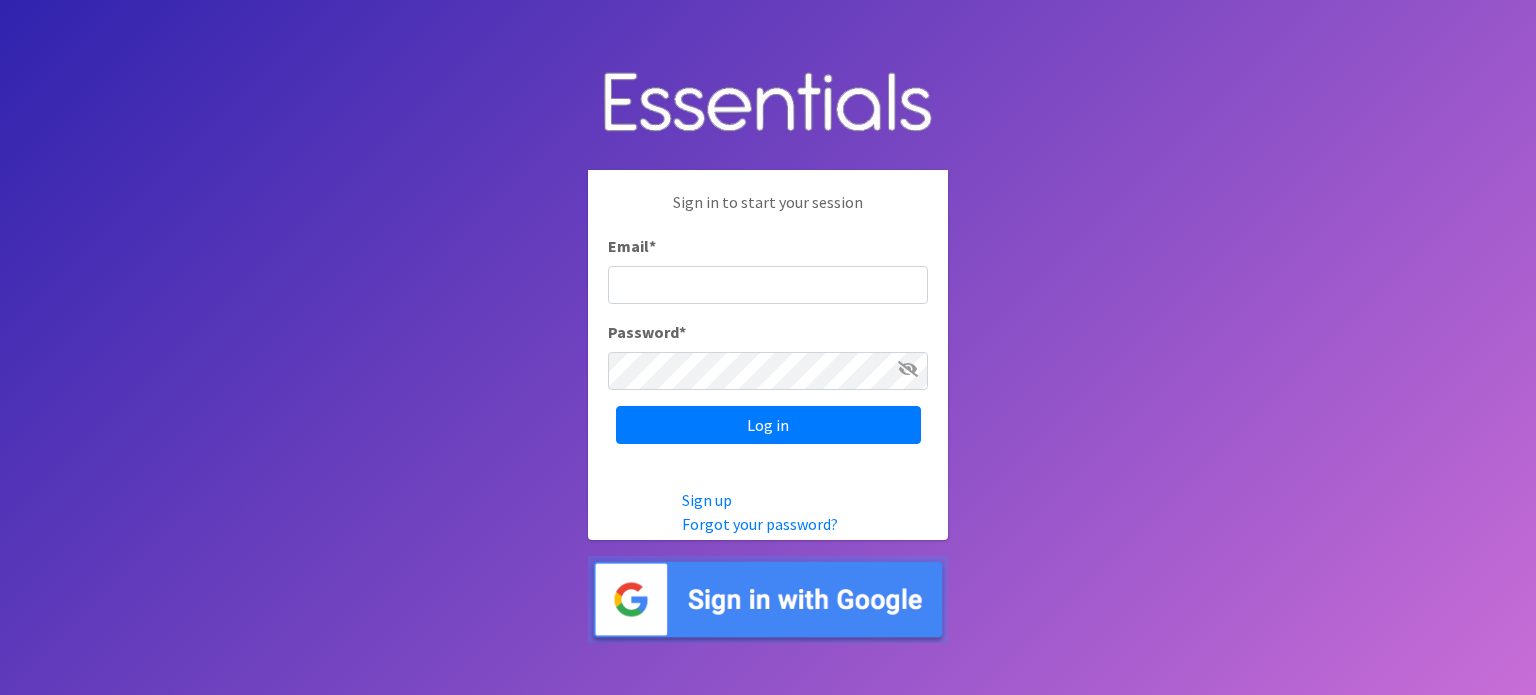 scroll, scrollTop: 0, scrollLeft: 0, axis: both 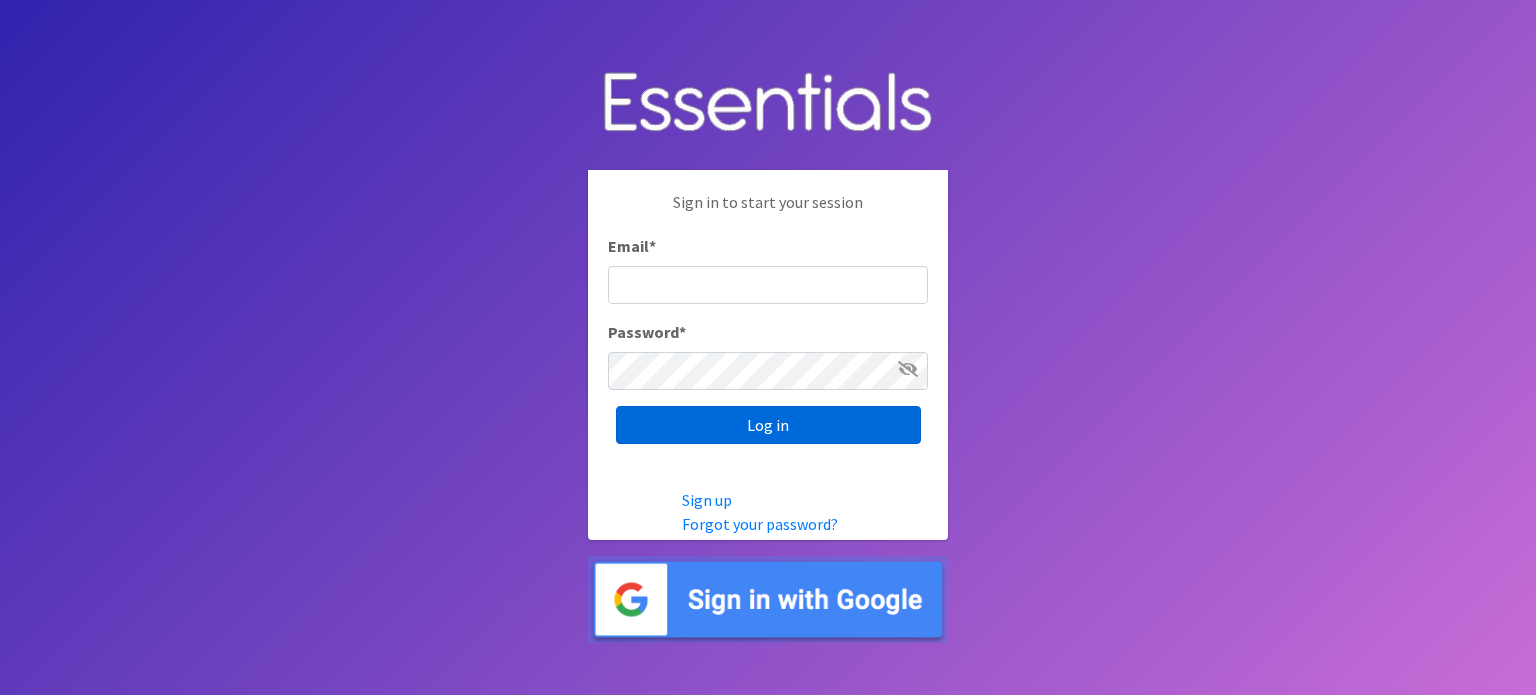 type on "[USERNAME]@example.com" 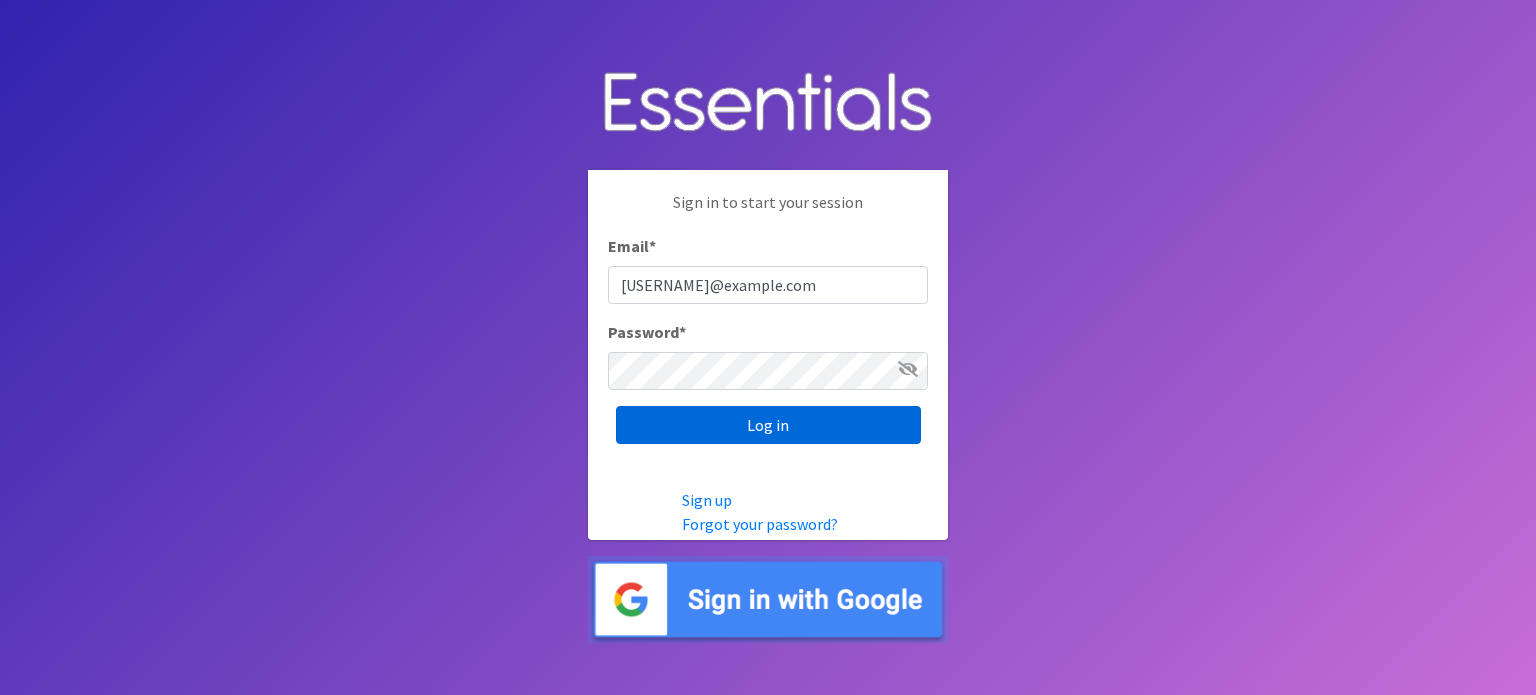 click on "Log in" at bounding box center [768, 425] 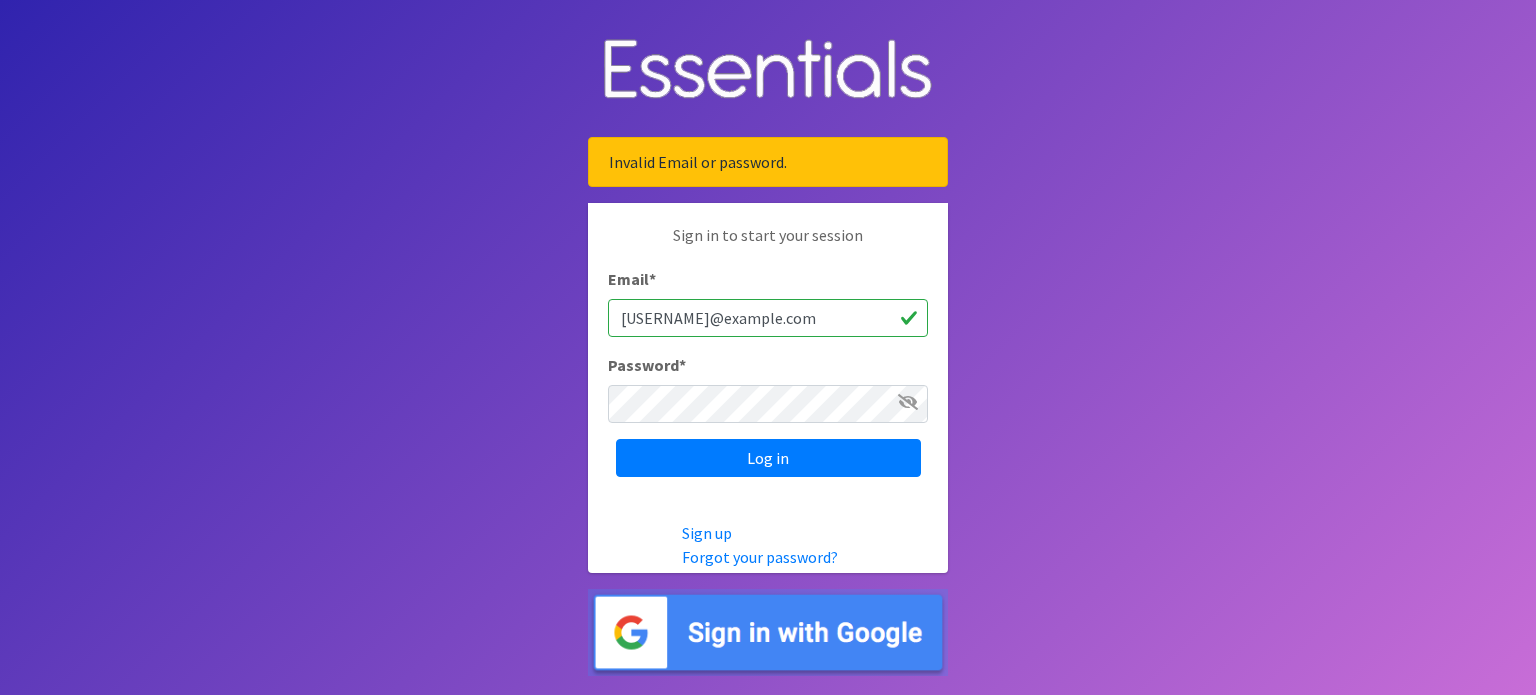 scroll, scrollTop: 0, scrollLeft: 0, axis: both 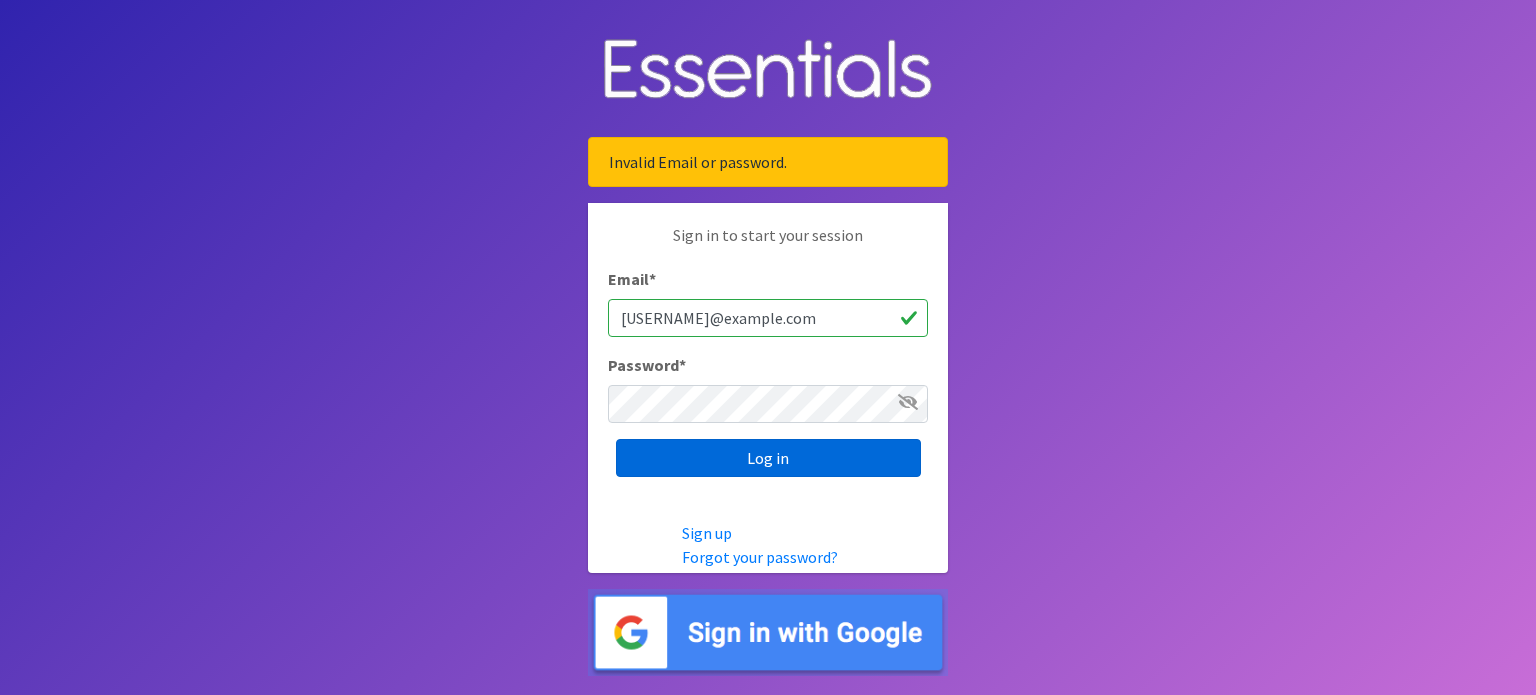 click on "Log in" at bounding box center (768, 458) 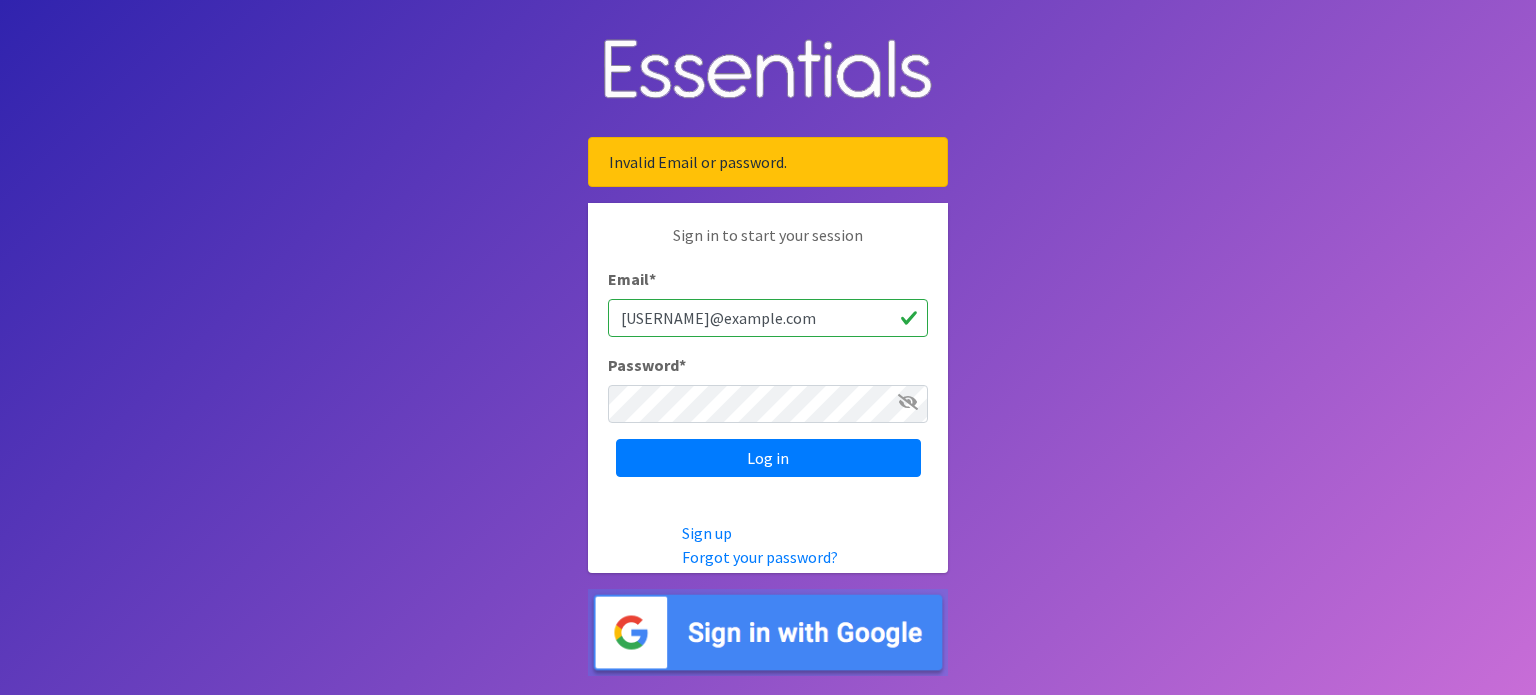 scroll, scrollTop: 0, scrollLeft: 0, axis: both 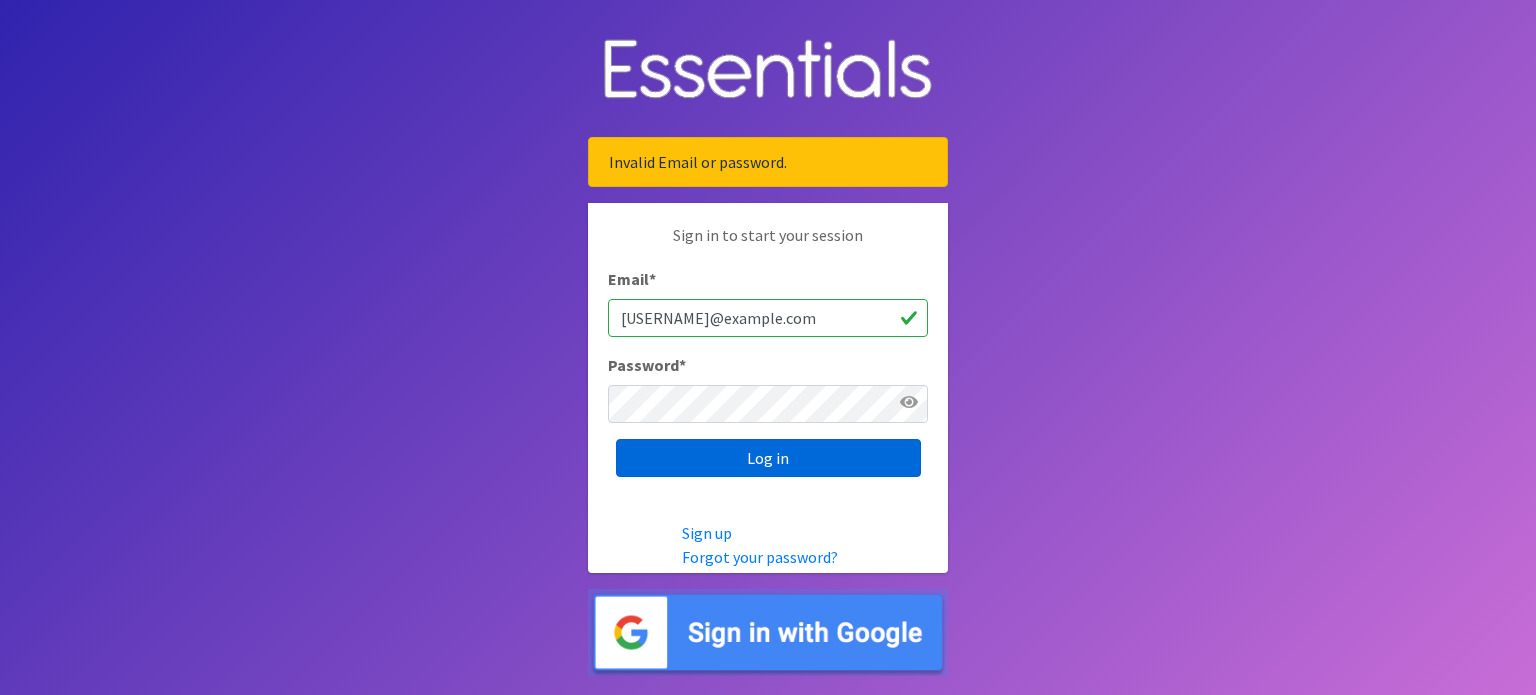 click on "Log in" at bounding box center [768, 458] 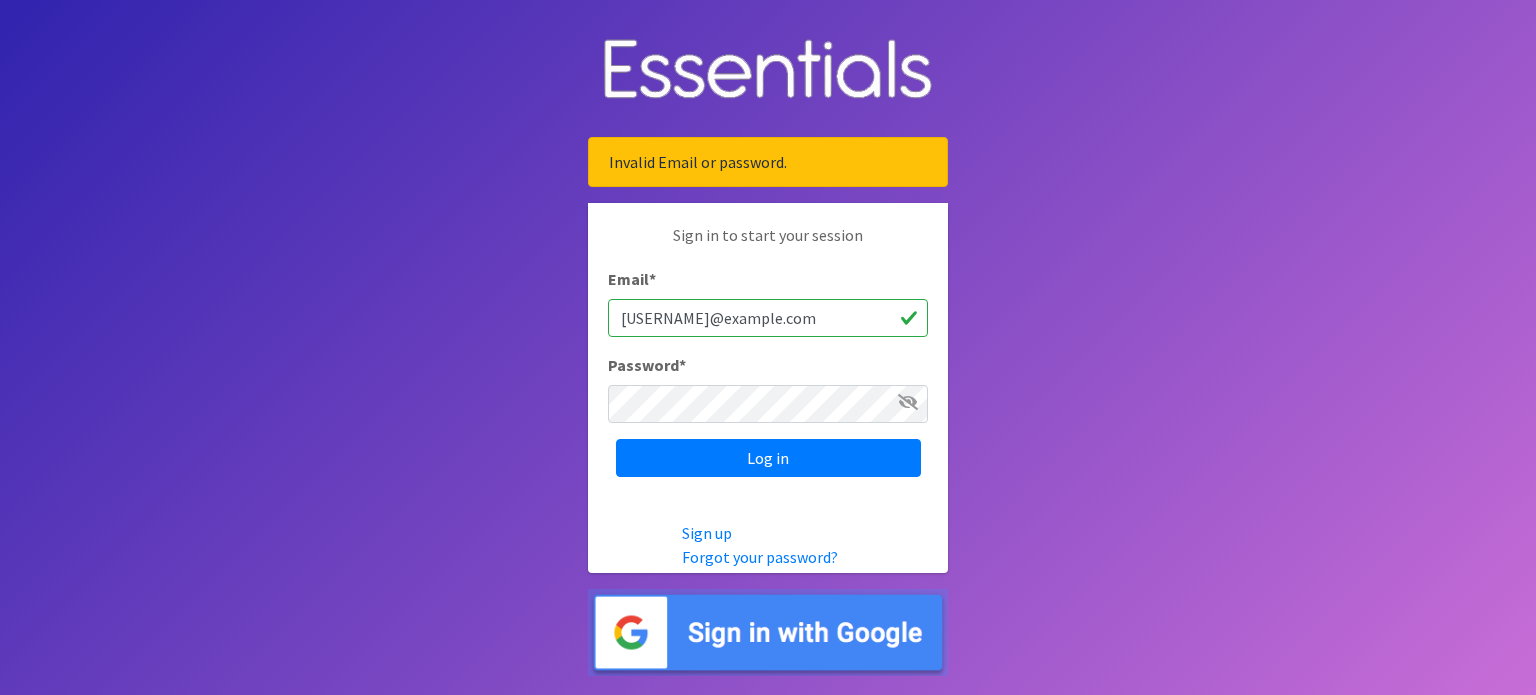 scroll, scrollTop: 0, scrollLeft: 0, axis: both 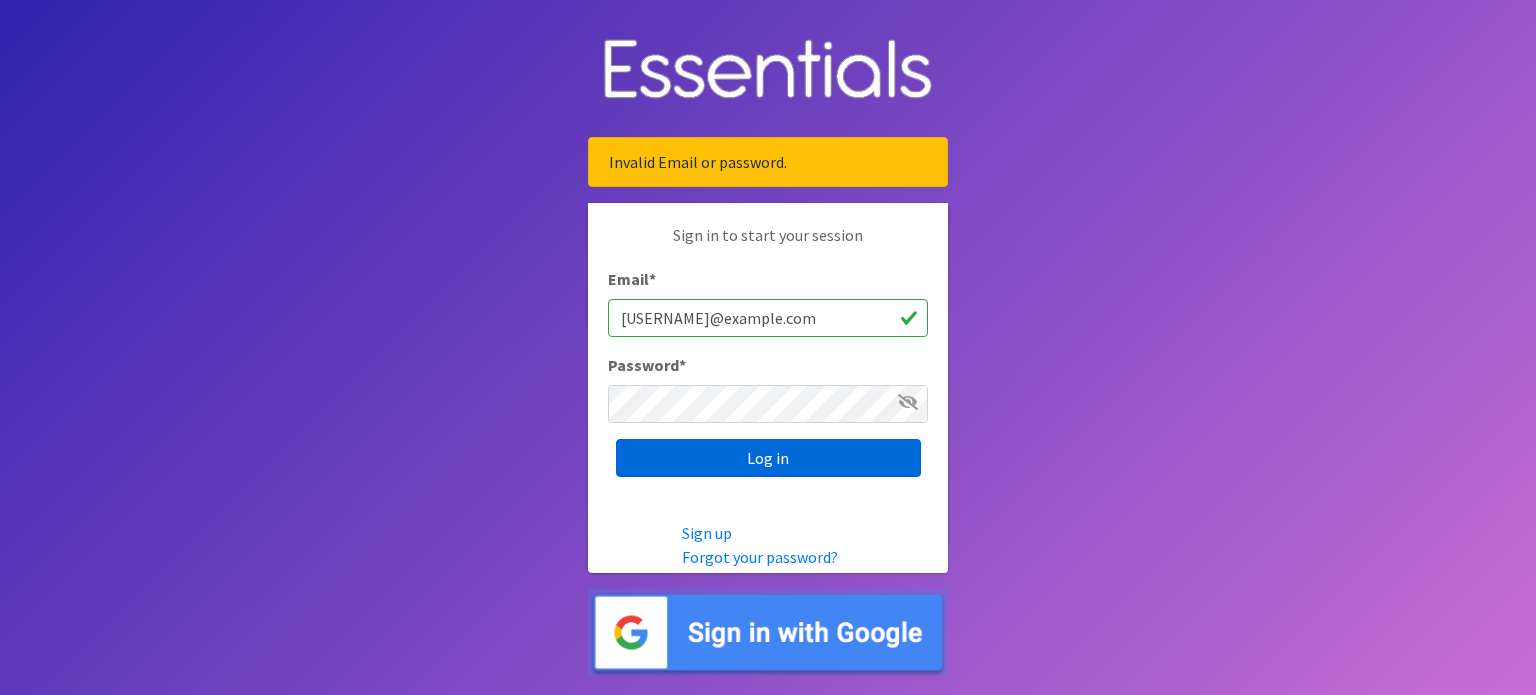 click on "Log in" at bounding box center (768, 458) 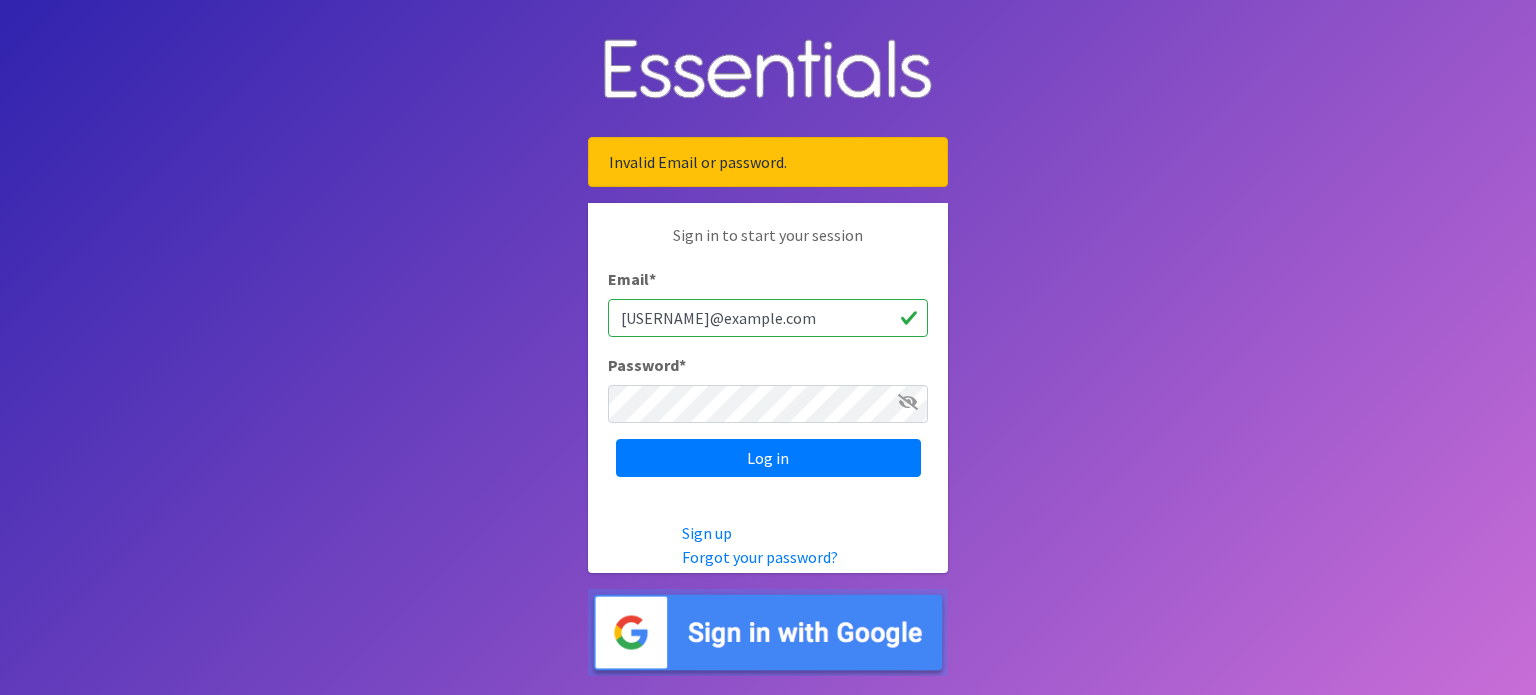 scroll, scrollTop: 0, scrollLeft: 0, axis: both 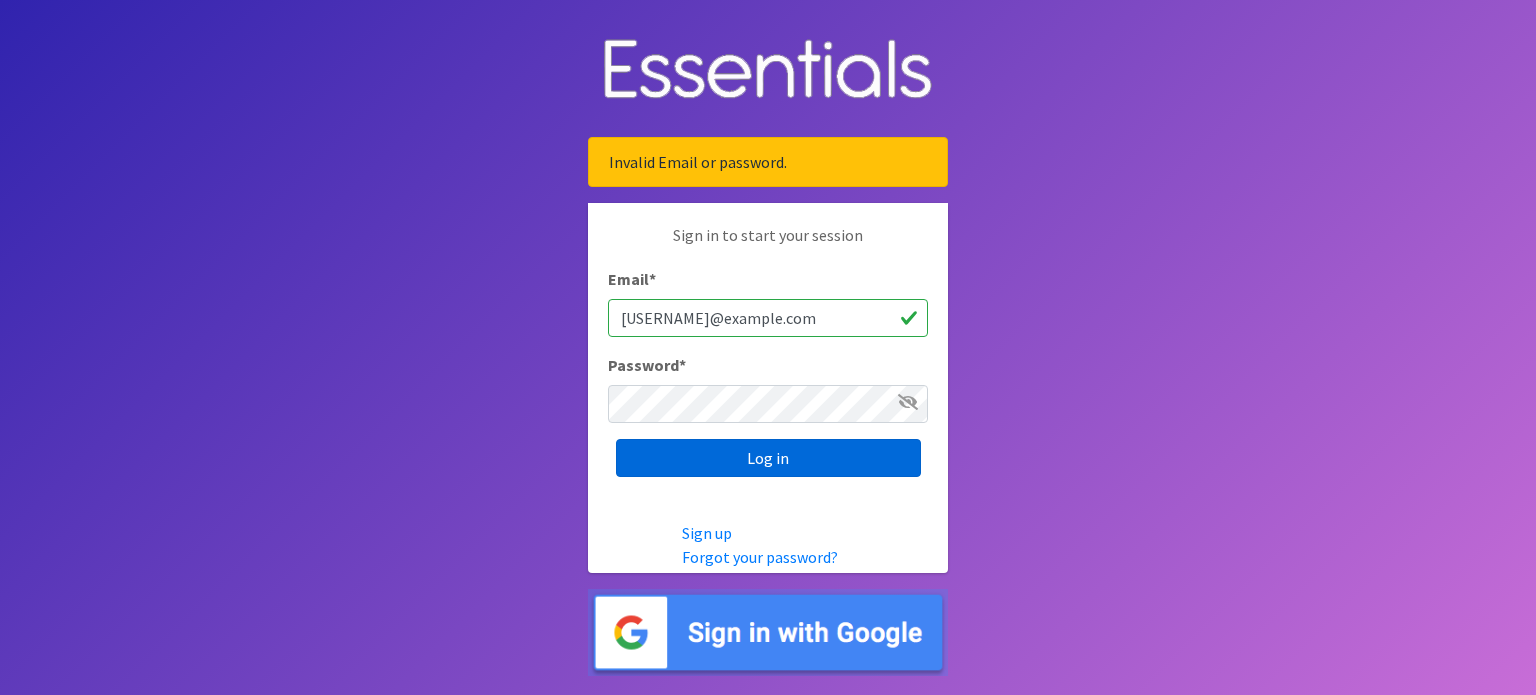 click on "Log in" at bounding box center (768, 458) 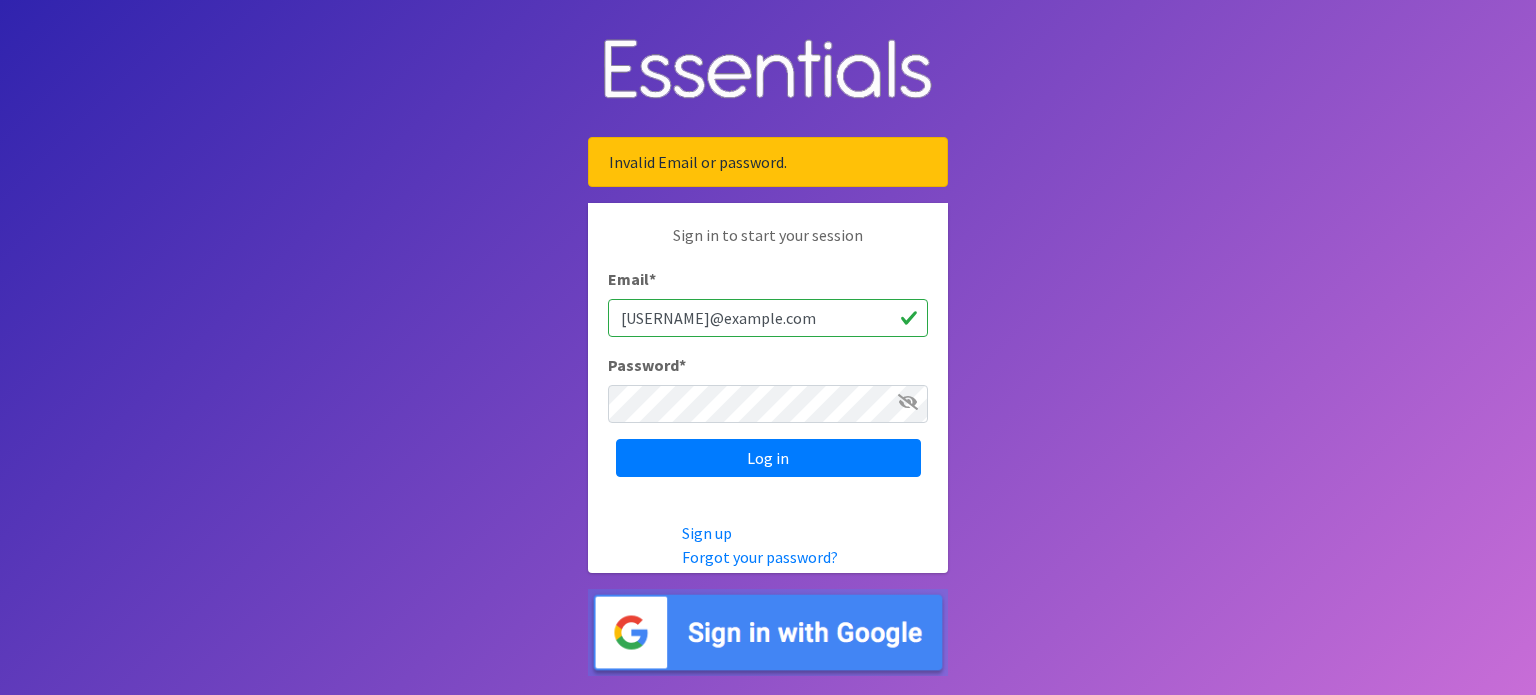 scroll, scrollTop: 0, scrollLeft: 0, axis: both 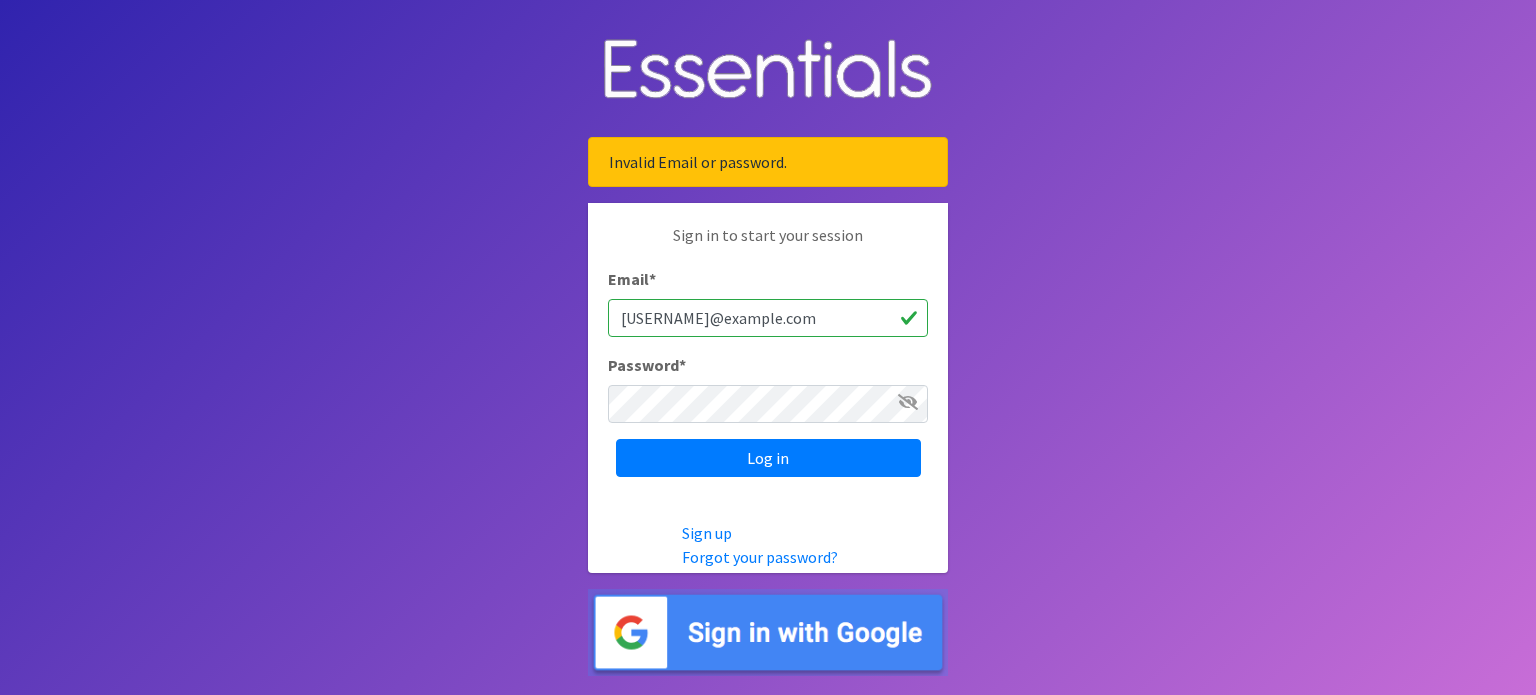 click at bounding box center (768, 632) 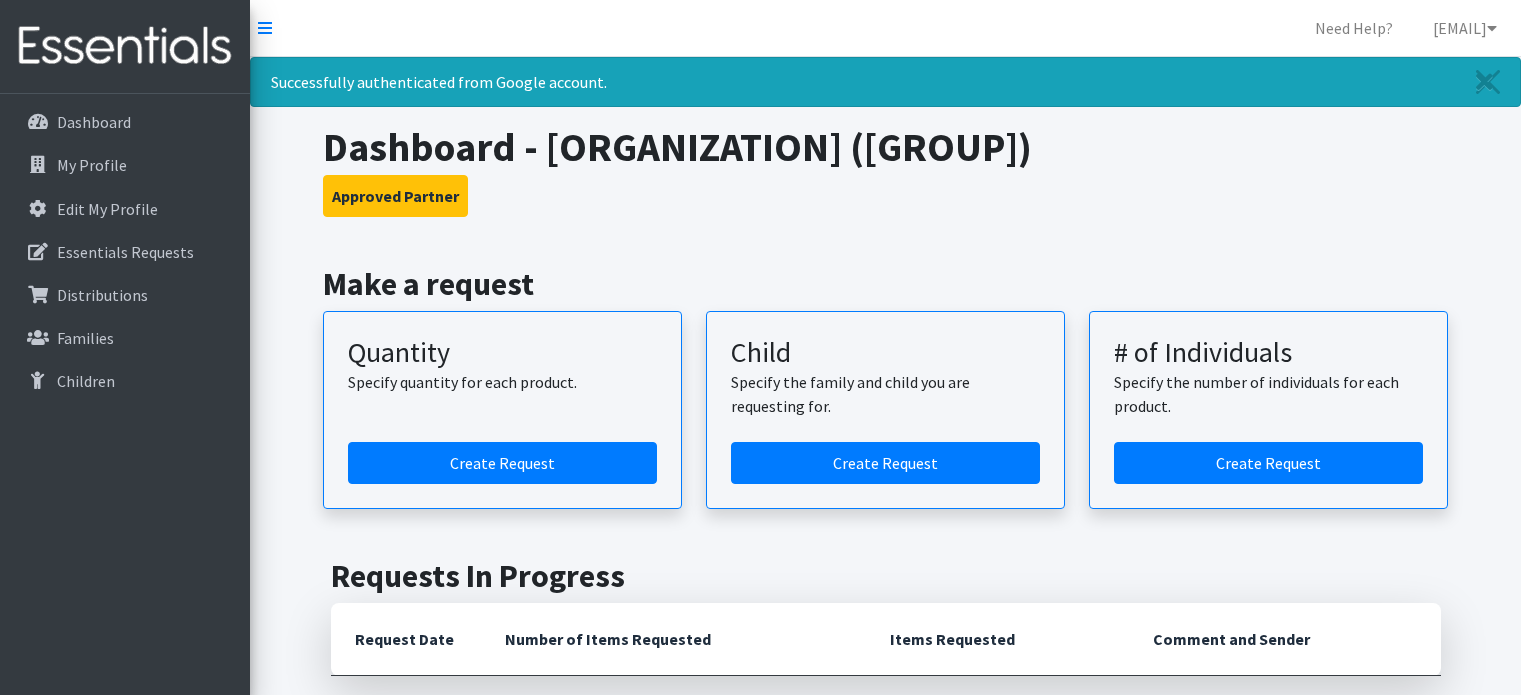scroll, scrollTop: 0, scrollLeft: 0, axis: both 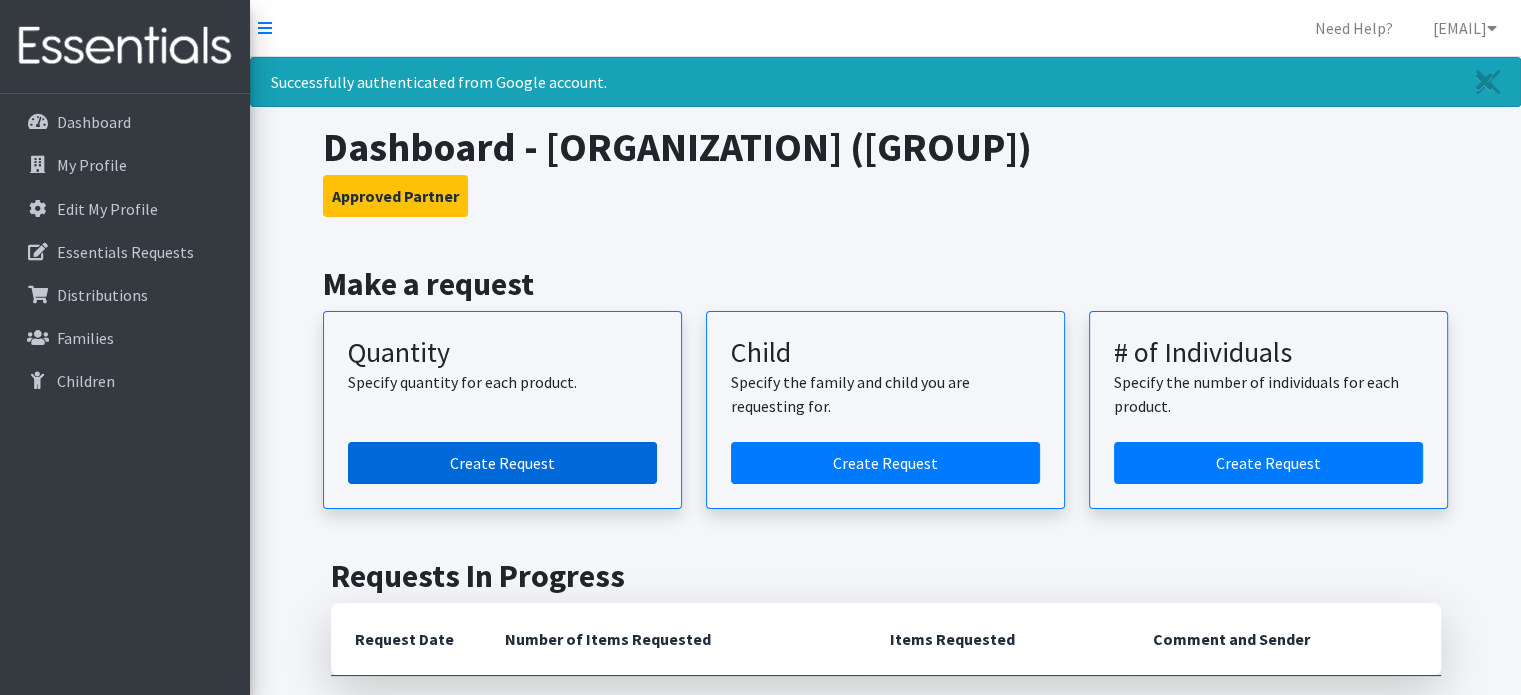 click on "Create Request" at bounding box center (502, 463) 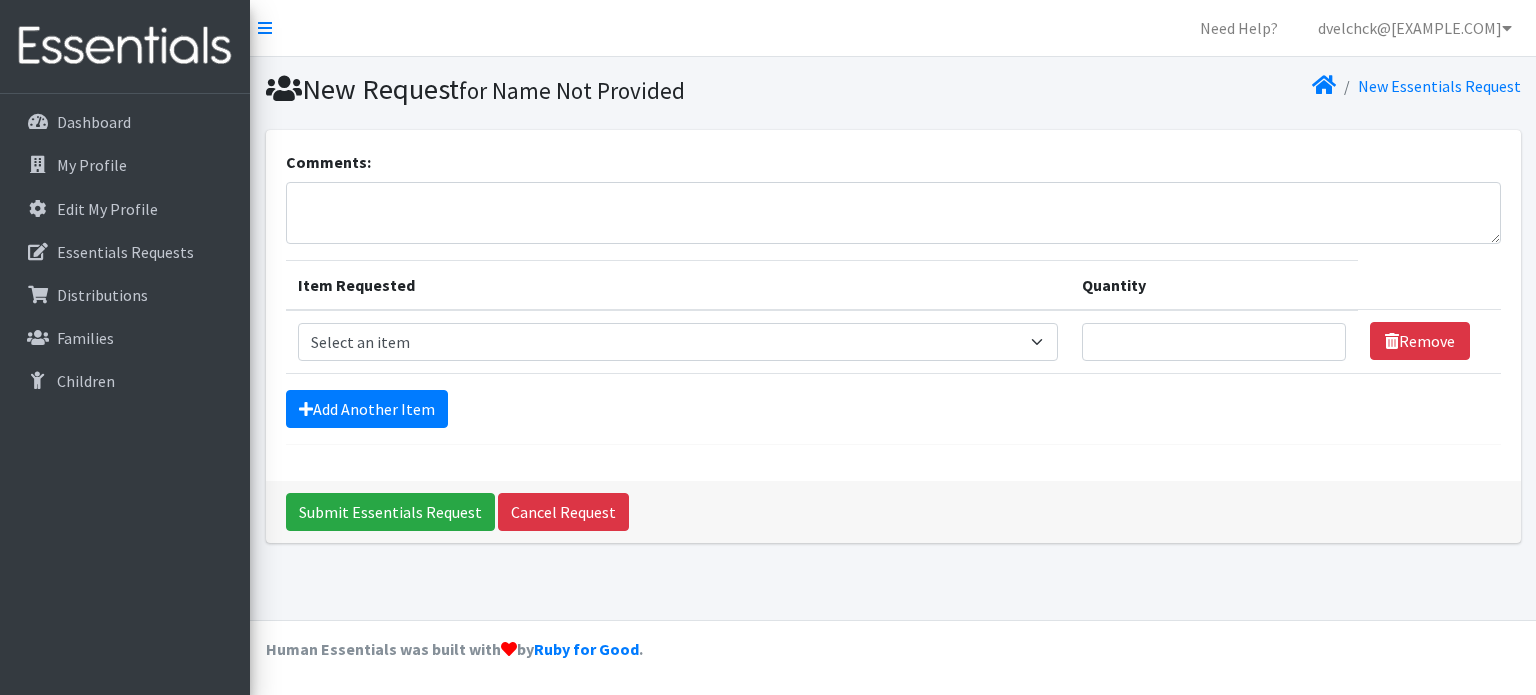 scroll, scrollTop: 0, scrollLeft: 0, axis: both 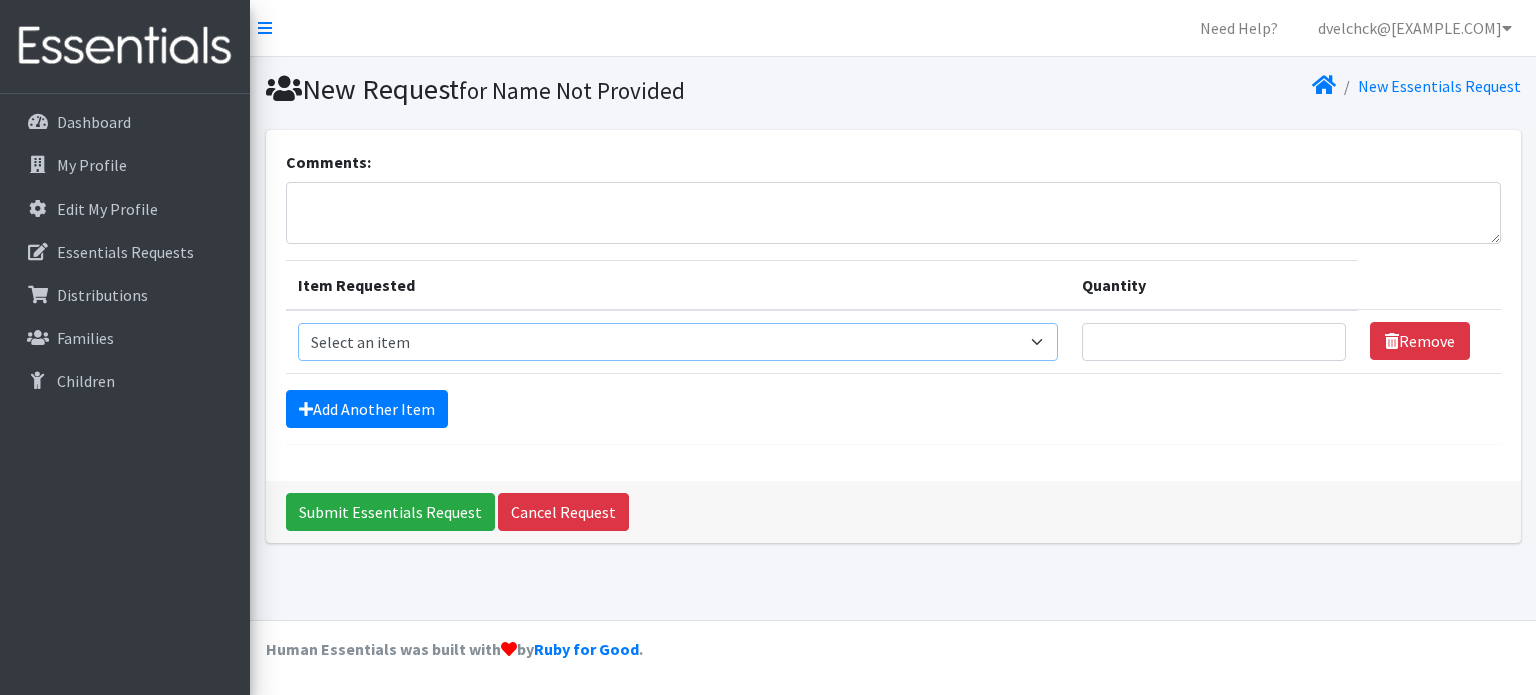 click on "Select an item
Size 0/Newborn
Size 1
Size 2
Size 3
Size 4
Size 5
Size 6
Size 7 (availability may vary)
Size Preemie (availability may vary)
Training Pant 2T-3T
Training Pant 3T-4T
Training Pant 4T-5T
health fair packets (1 diaper in multiple sizes in a small bag with a walk-up distribution flyer)" at bounding box center [678, 342] 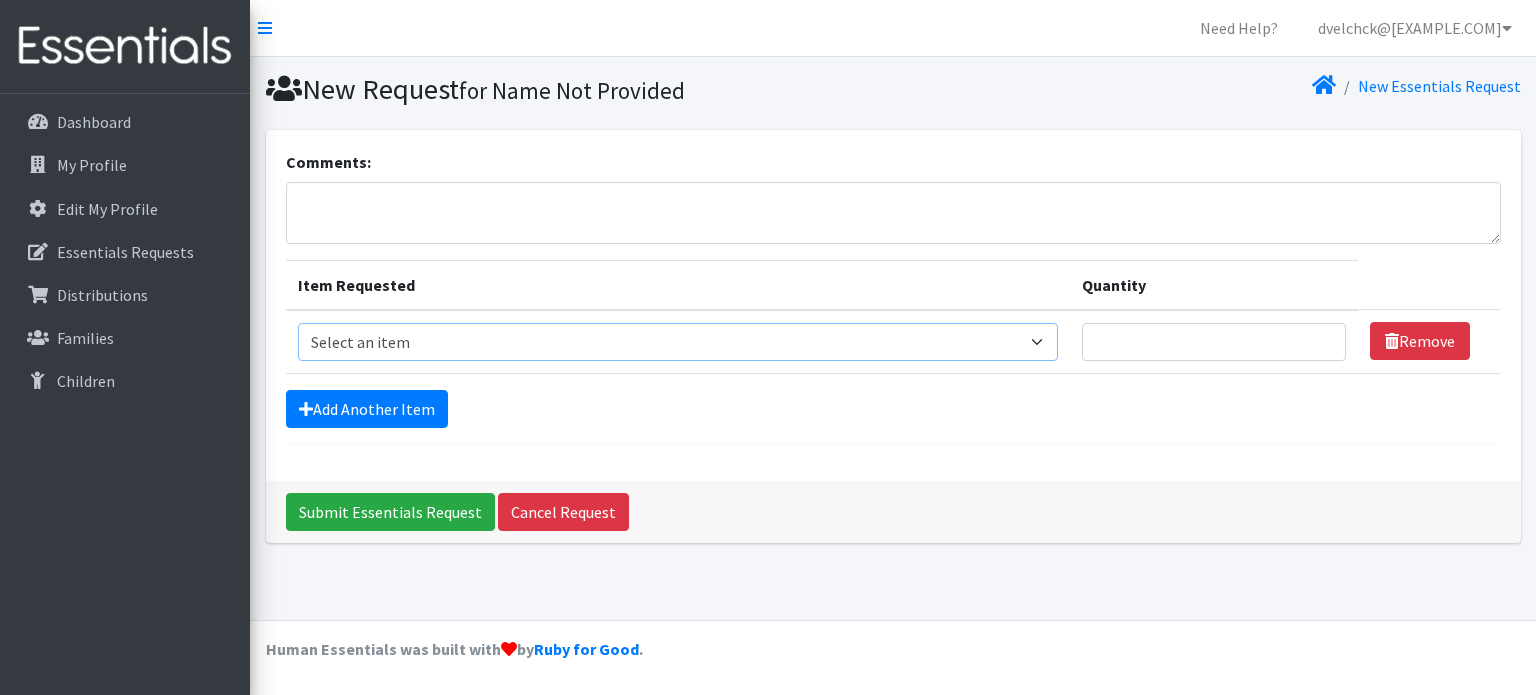 select on "1095" 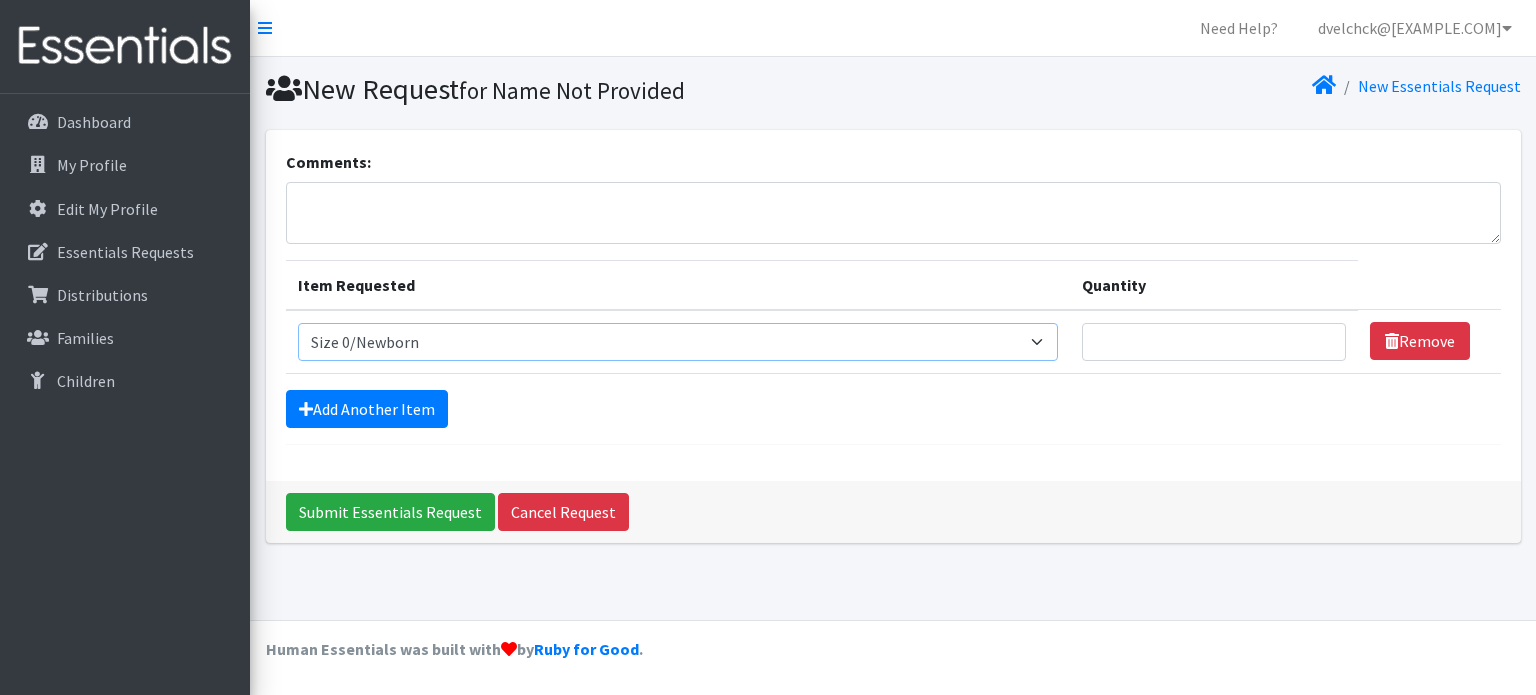 click on "Select an item
Size 0/Newborn
Size 1
Size 2
Size 3
Size 4
Size 5
Size 6
Size 7 (availability may vary)
Size Preemie (availability may vary)
Training Pant 2T-3T
Training Pant 3T-4T
Training Pant 4T-5T
health fair packets (1 diaper in multiple sizes in a small bag with a walk-up distribution flyer)" at bounding box center (678, 342) 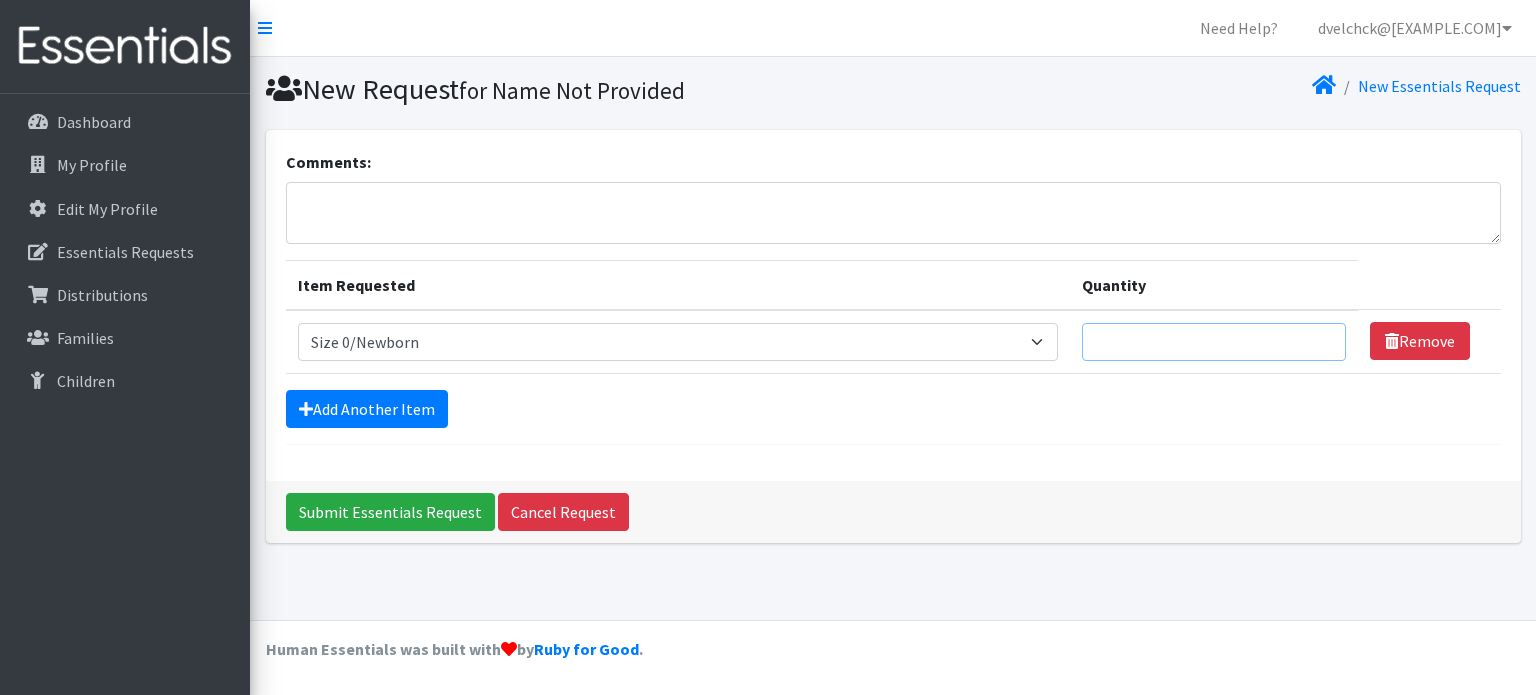 click on "Quantity" at bounding box center (1214, 342) 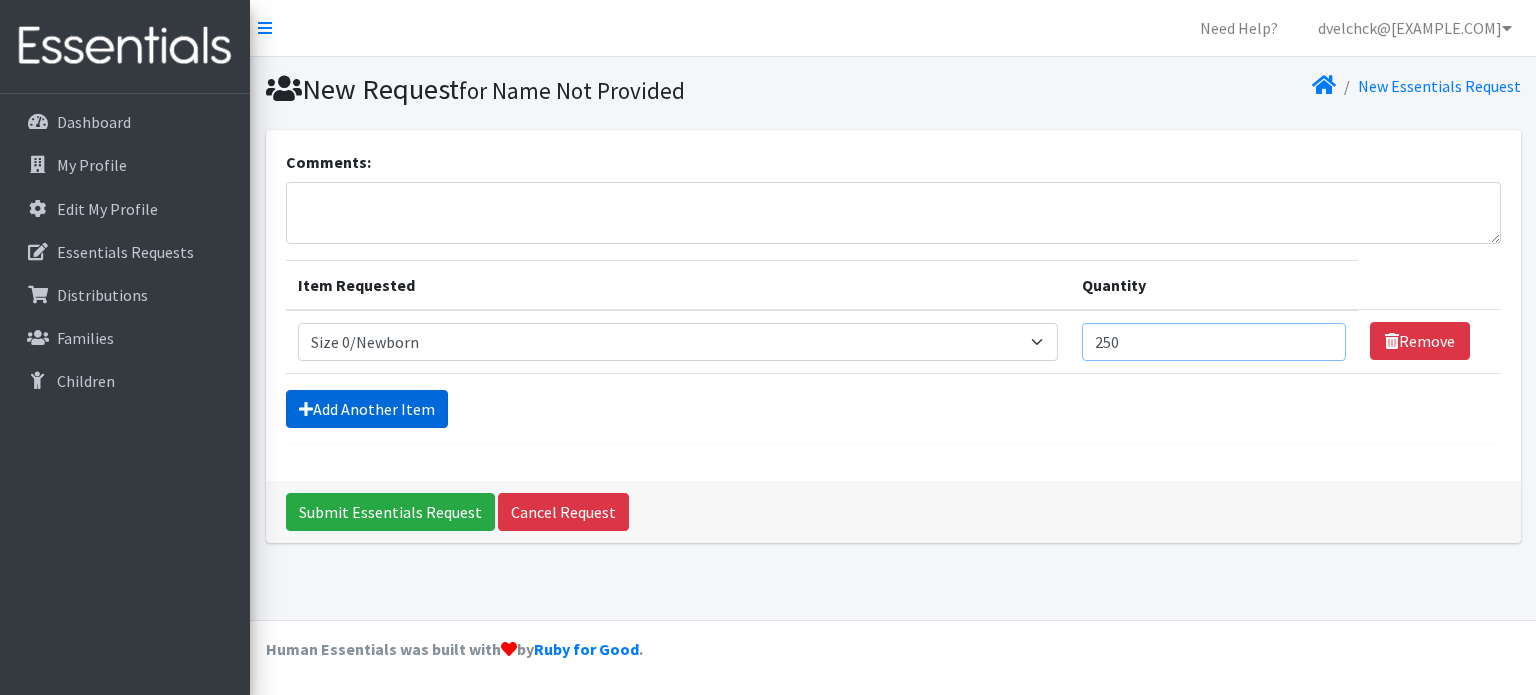 type on "250" 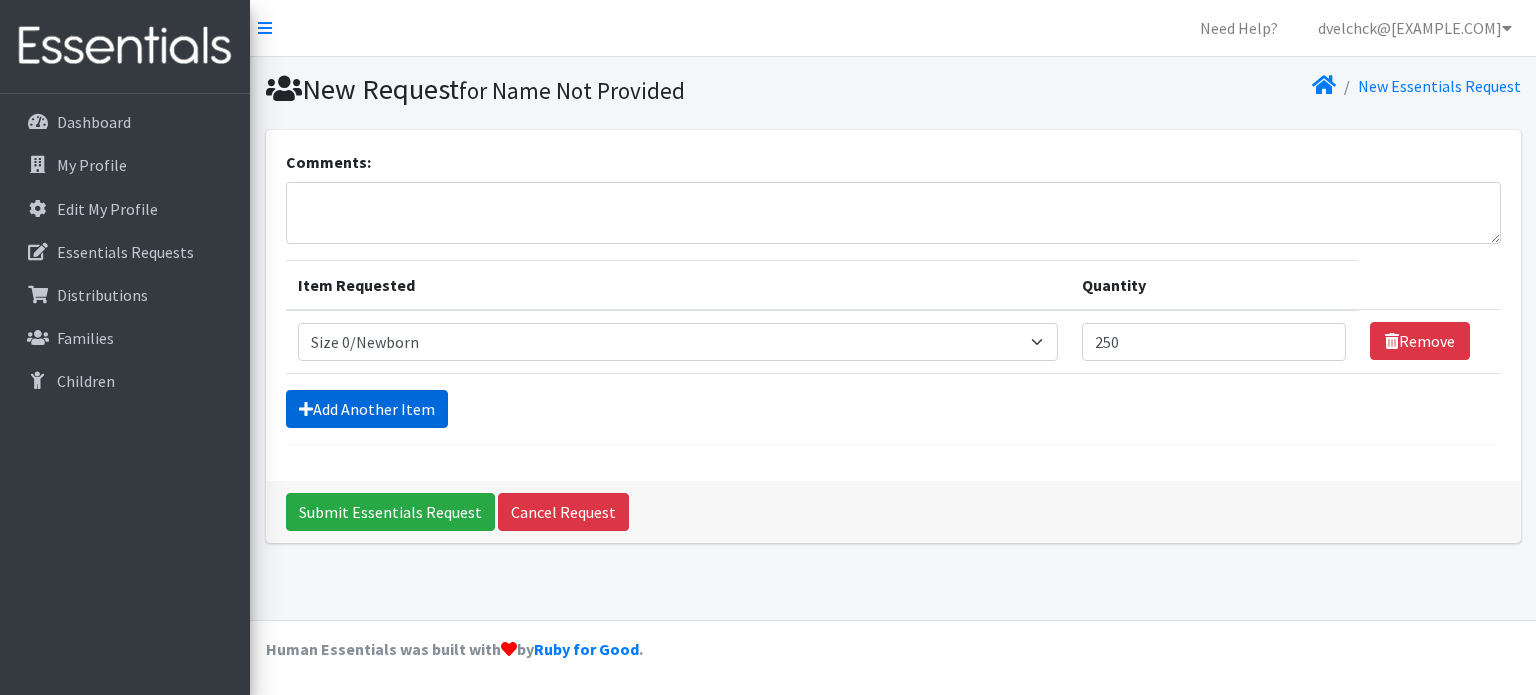 click on "Add Another Item" at bounding box center [367, 409] 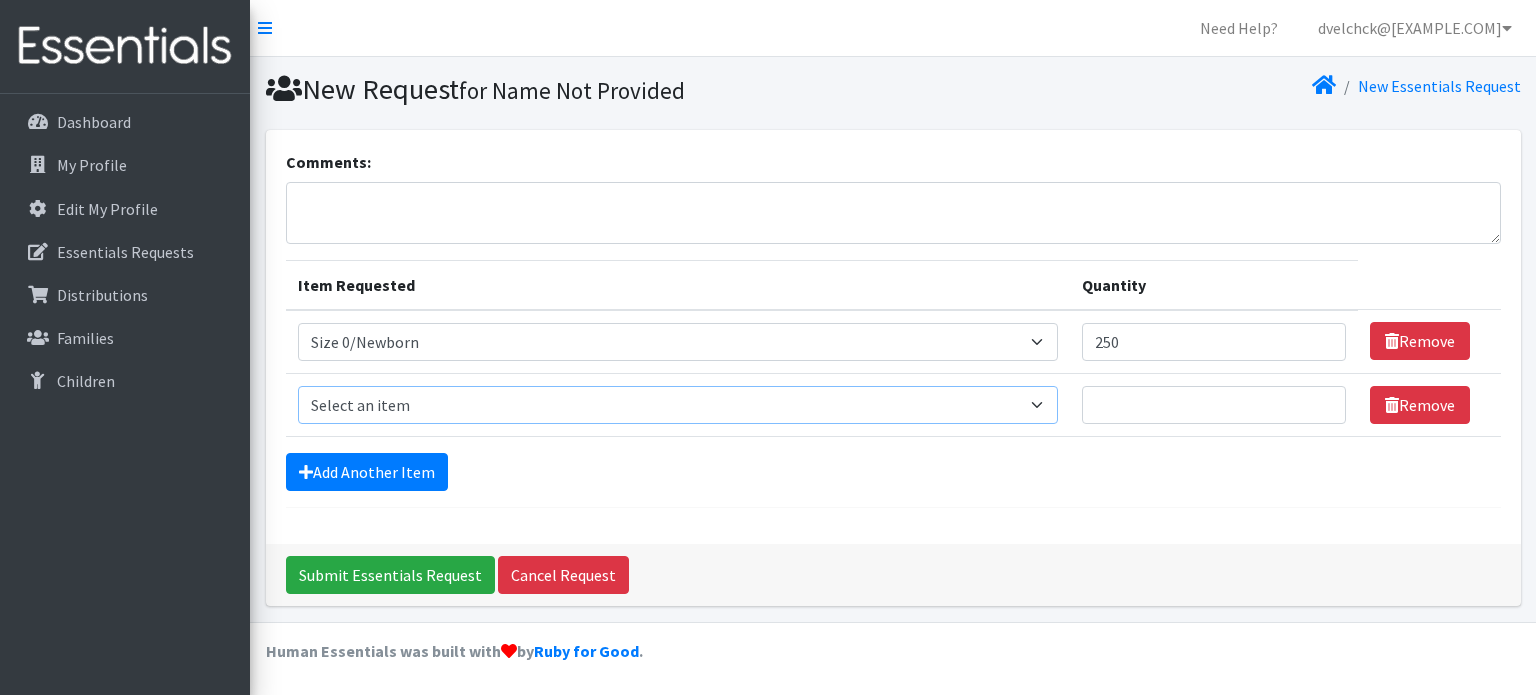 click on "Select an item
Size 0/Newborn
Size 1
Size 2
Size 3
Size 4
Size 5
Size 6
Size 7 (availability may vary)
Size Preemie (availability may vary)
Training Pant 2T-3T
Training Pant 3T-4T
Training Pant 4T-5T
health fair packets (1 diaper in multiple sizes in a small bag with a walk-up distribution flyer)" at bounding box center [678, 405] 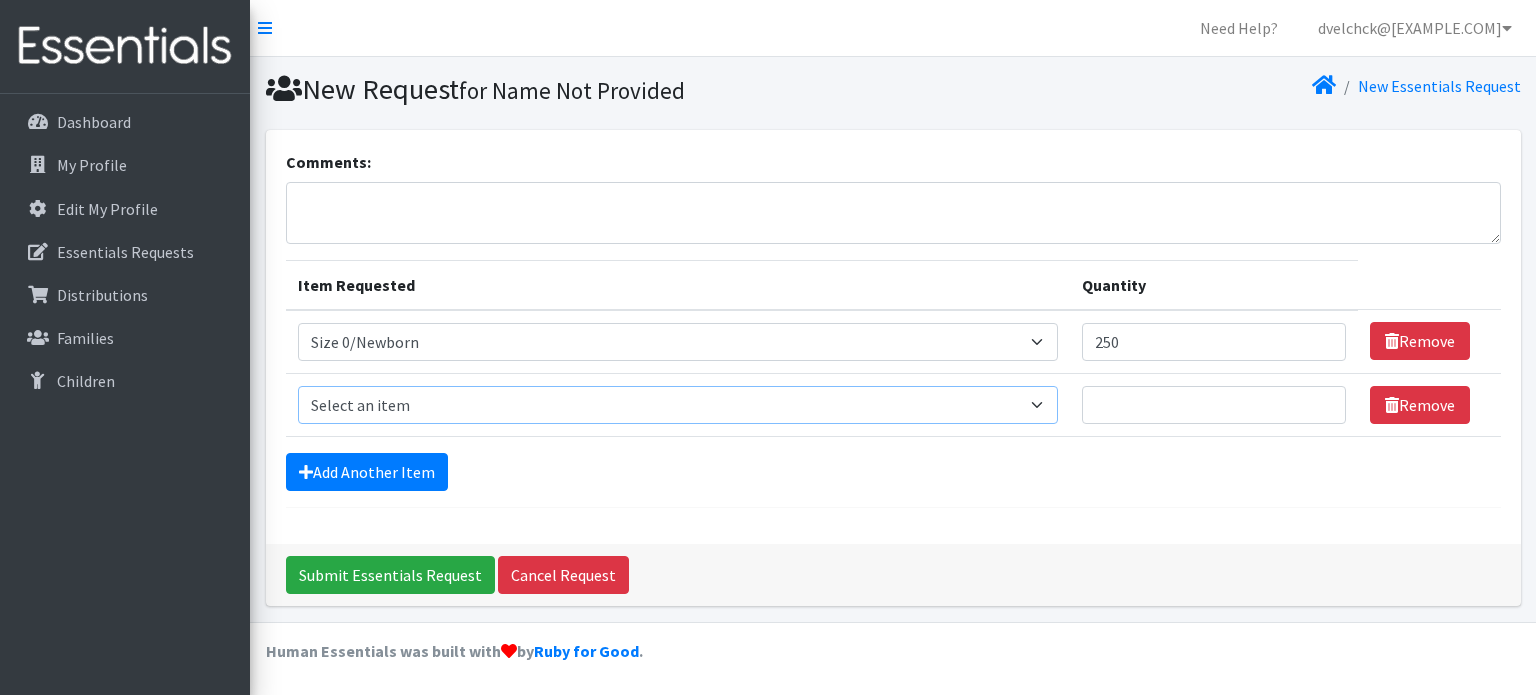 select on "1090" 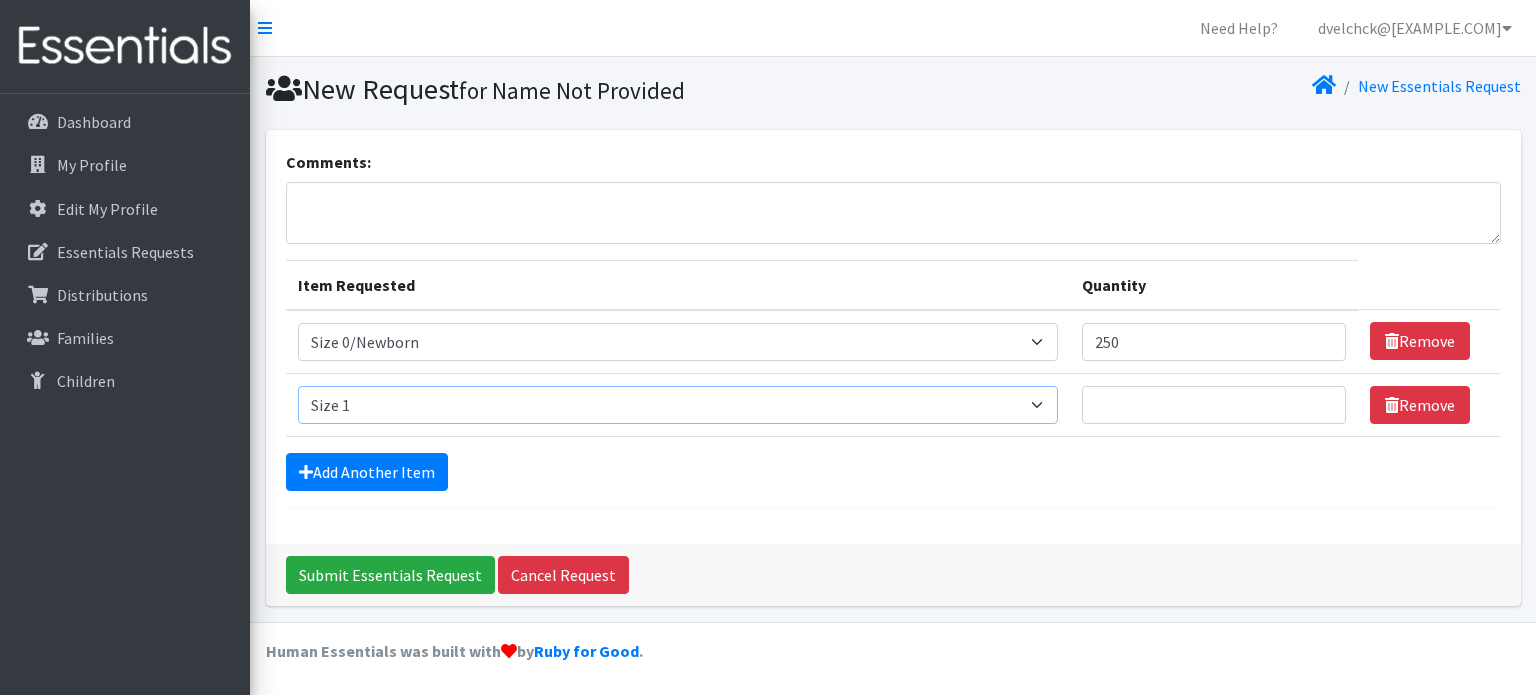click on "Select an item
Size 0/Newborn
Size 1
Size 2
Size 3
Size 4
Size 5
Size 6
Size 7 (availability may vary)
Size Preemie (availability may vary)
Training Pant 2T-3T
Training Pant 3T-4T
Training Pant 4T-5T
health fair packets (1 diaper in multiple sizes in a small bag with a walk-up distribution flyer)" at bounding box center [678, 405] 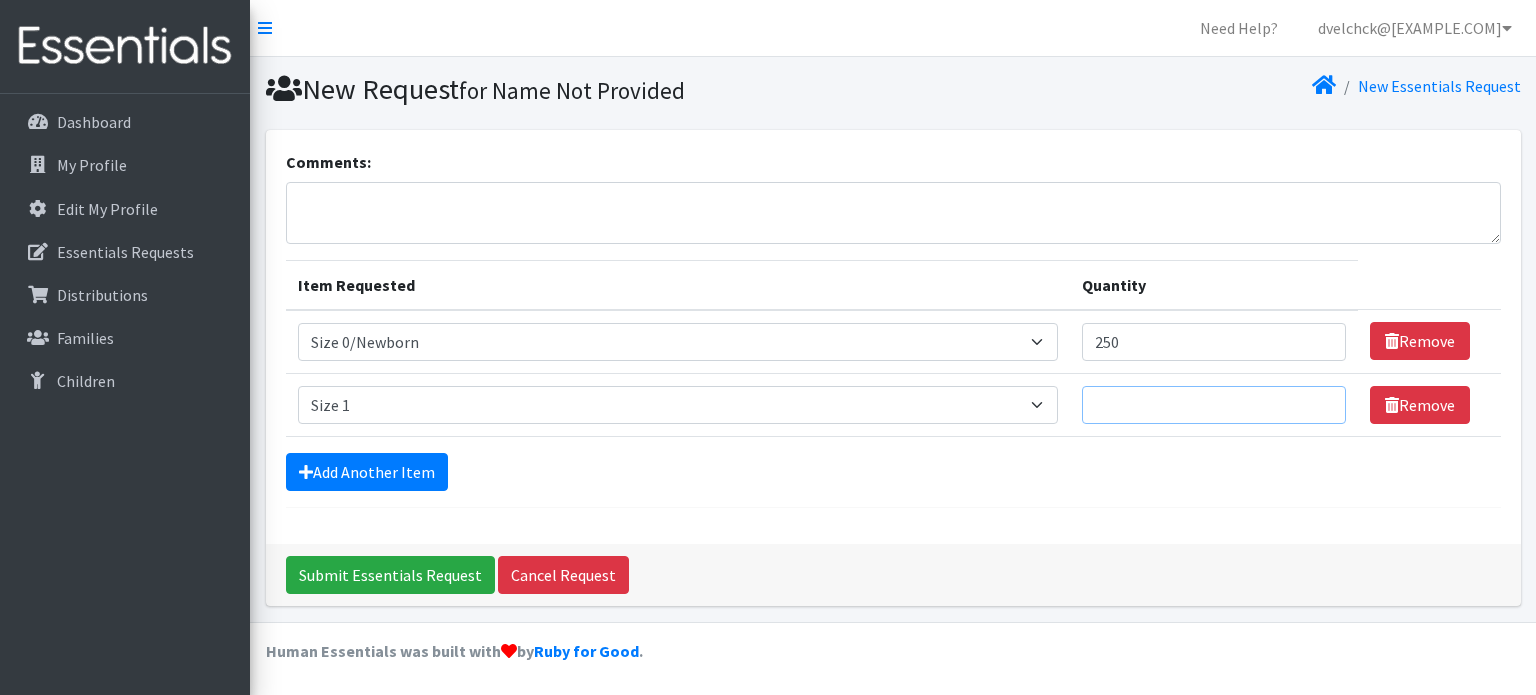 click on "Quantity" at bounding box center [1214, 405] 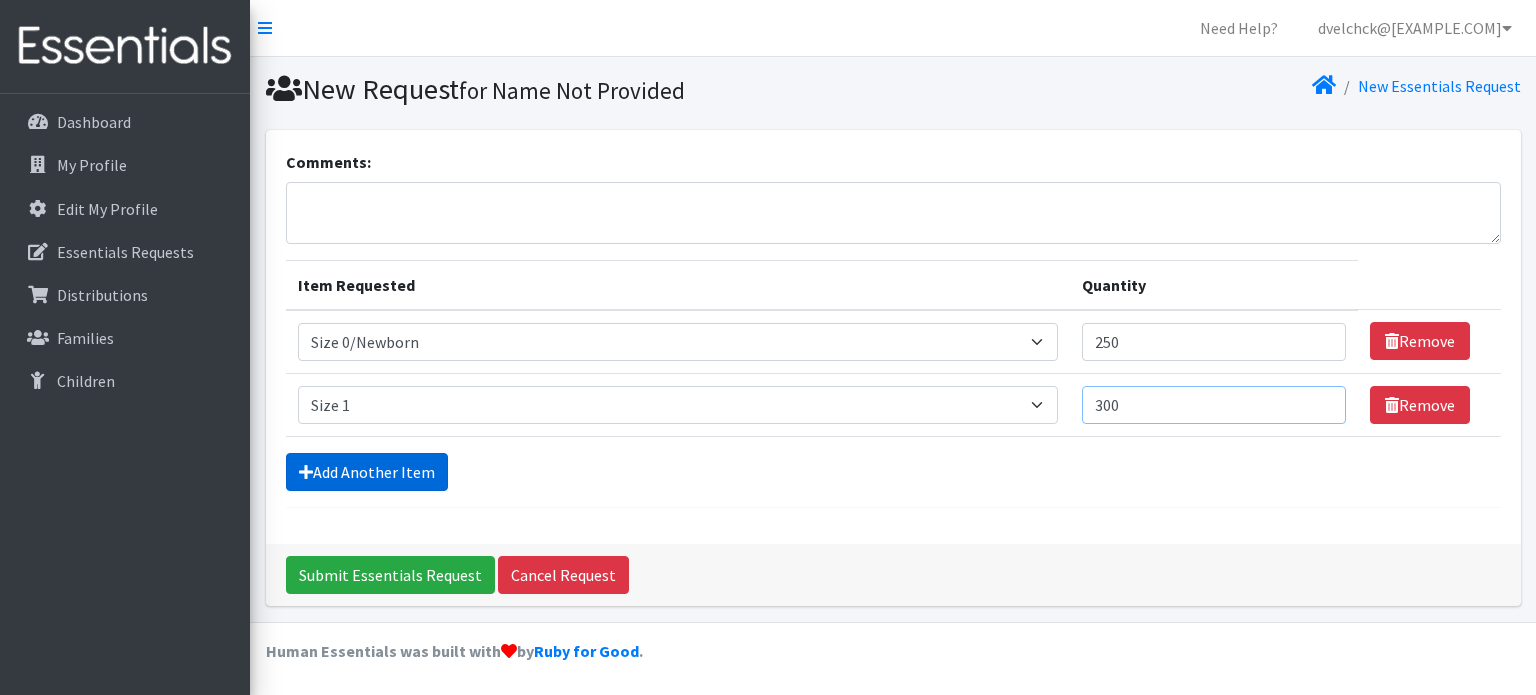 type on "300" 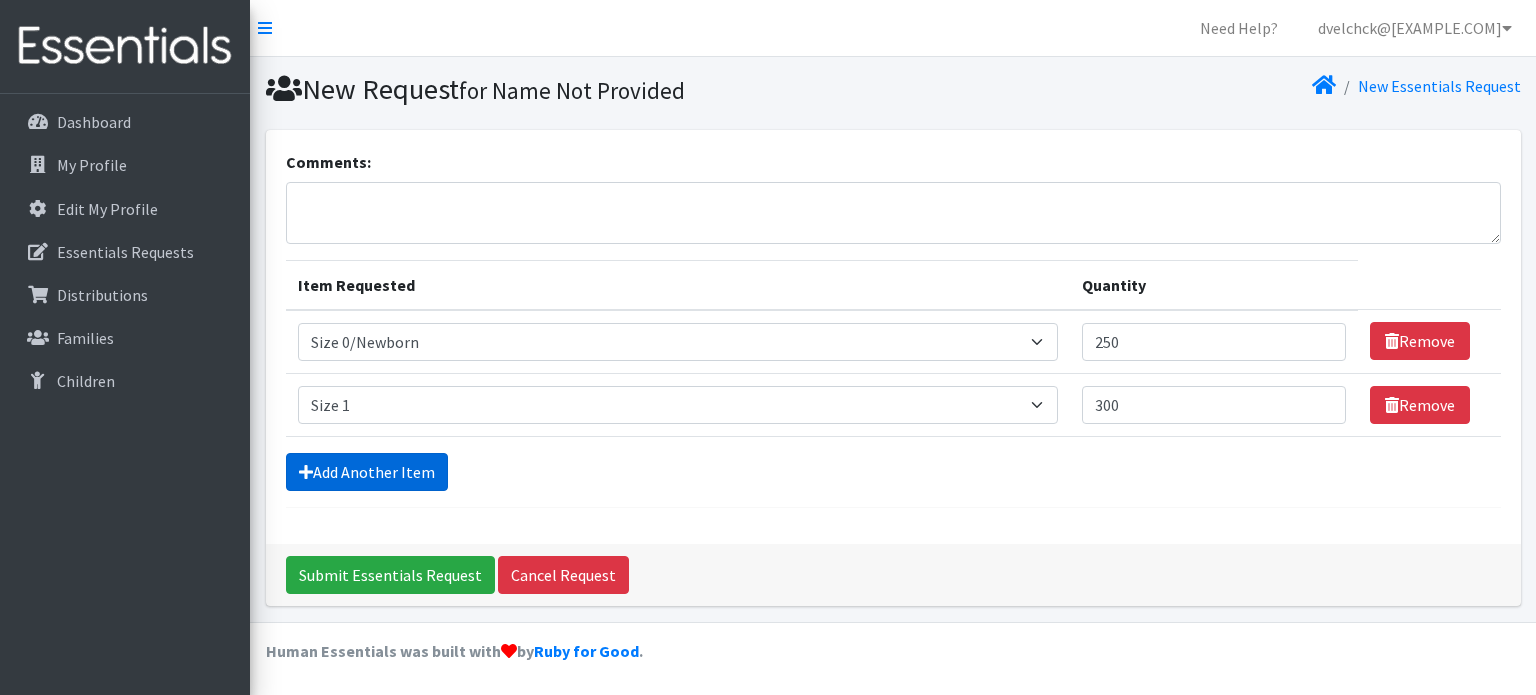click on "Add Another Item" at bounding box center [367, 472] 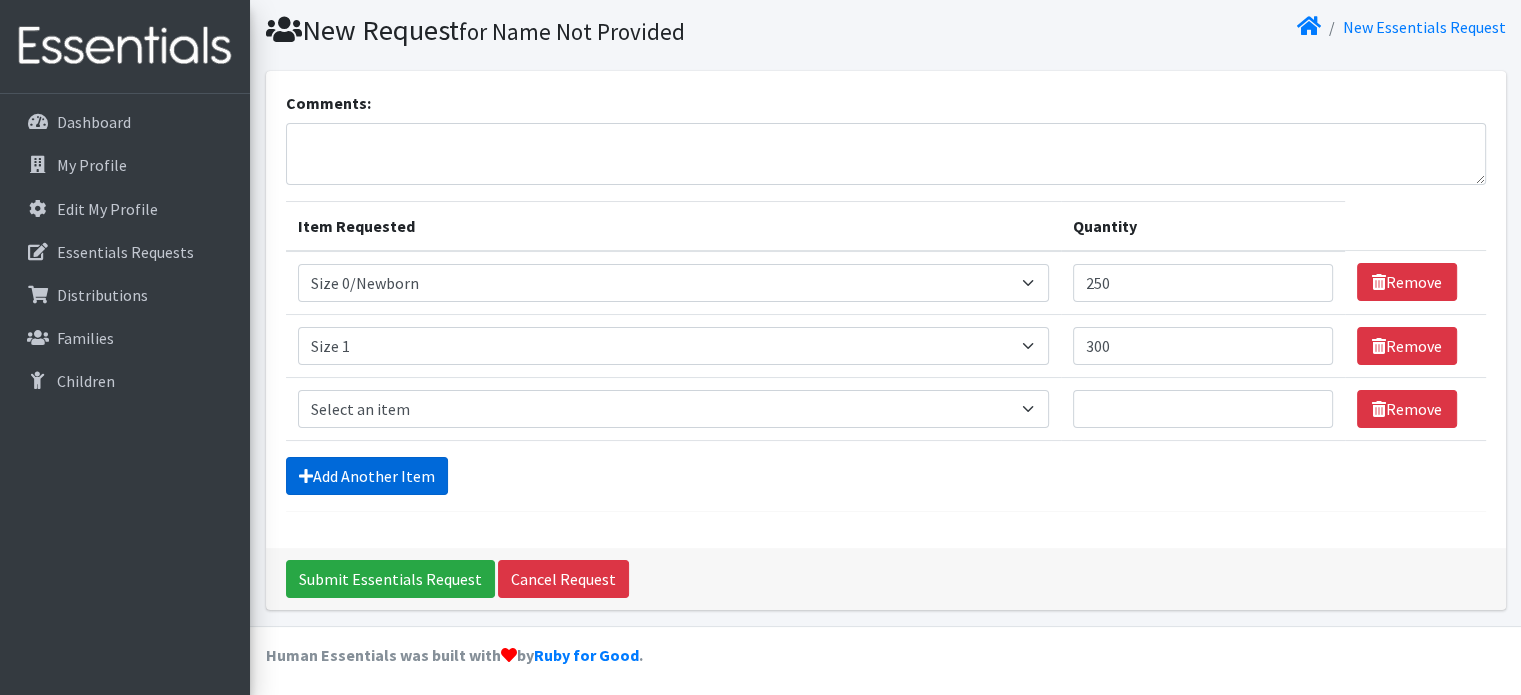scroll, scrollTop: 61, scrollLeft: 0, axis: vertical 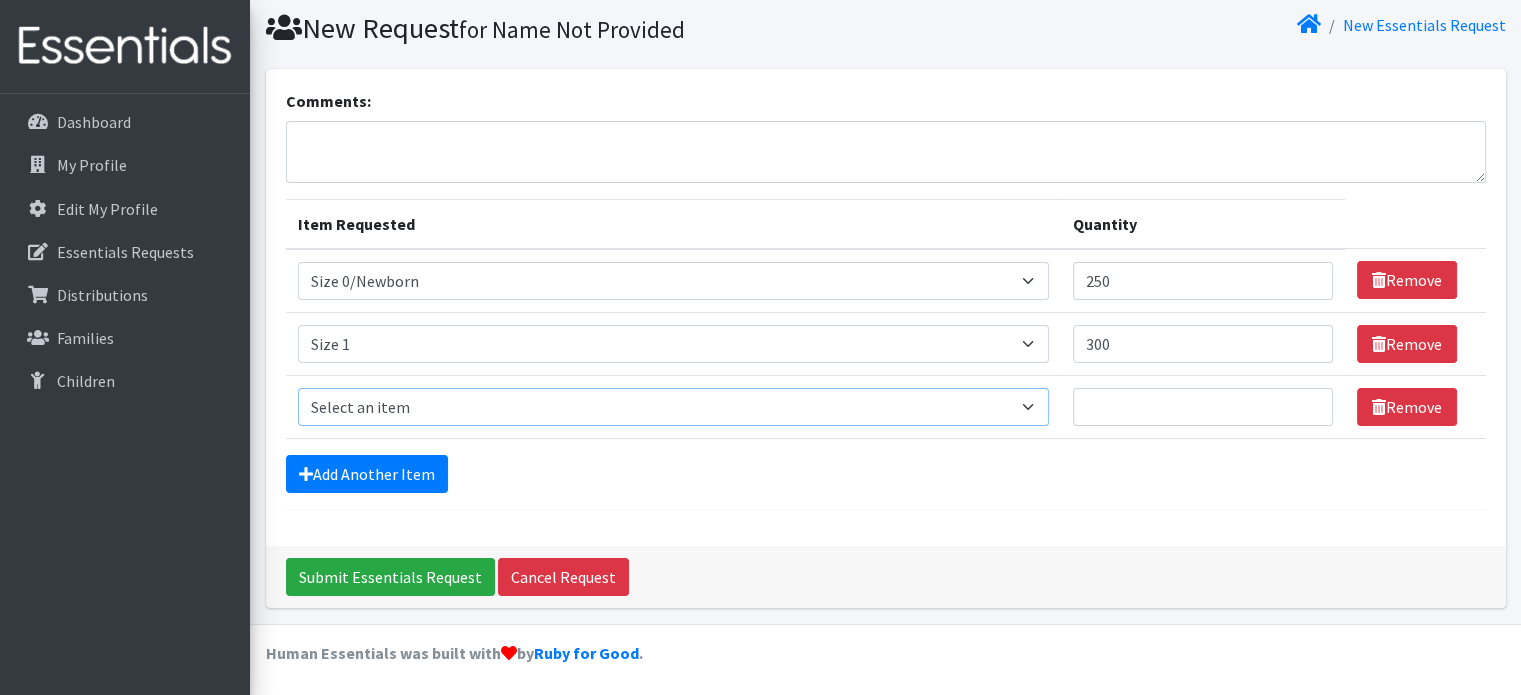 click on "Select an item
Size 0/Newborn
Size 1
Size 2
Size 3
Size 4
Size 5
Size 6
Size 7 (availability may vary)
Size Preemie (availability may vary)
Training Pant 2T-3T
Training Pant 3T-4T
Training Pant 4T-5T
health fair packets (1 diaper in multiple sizes in a small bag with a walk-up distribution flyer)" at bounding box center (673, 407) 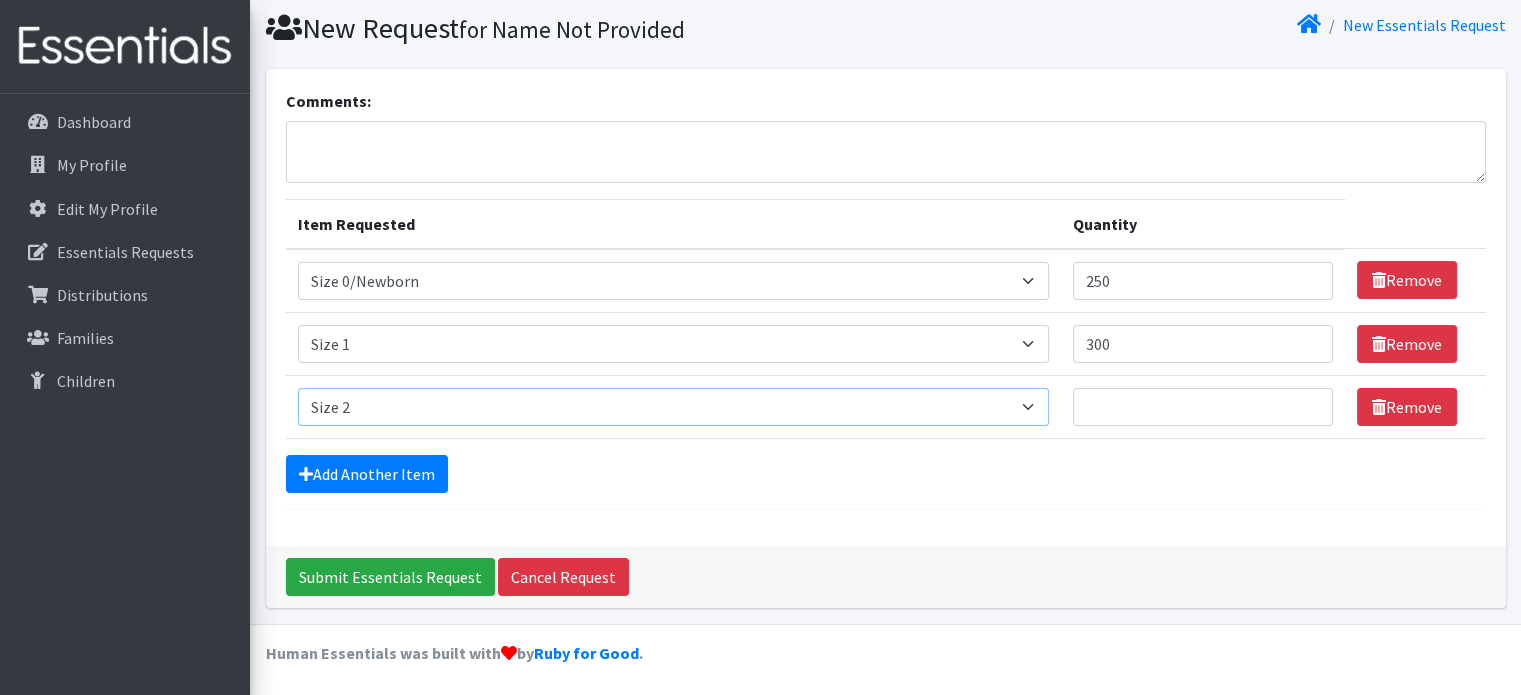 click on "Select an item
Size 0/Newborn
Size 1
Size 2
Size 3
Size 4
Size 5
Size 6
Size 7 (availability may vary)
Size Preemie (availability may vary)
Training Pant 2T-3T
Training Pant 3T-4T
Training Pant 4T-5T
health fair packets (1 diaper in multiple sizes in a small bag with a walk-up distribution flyer)" at bounding box center [673, 407] 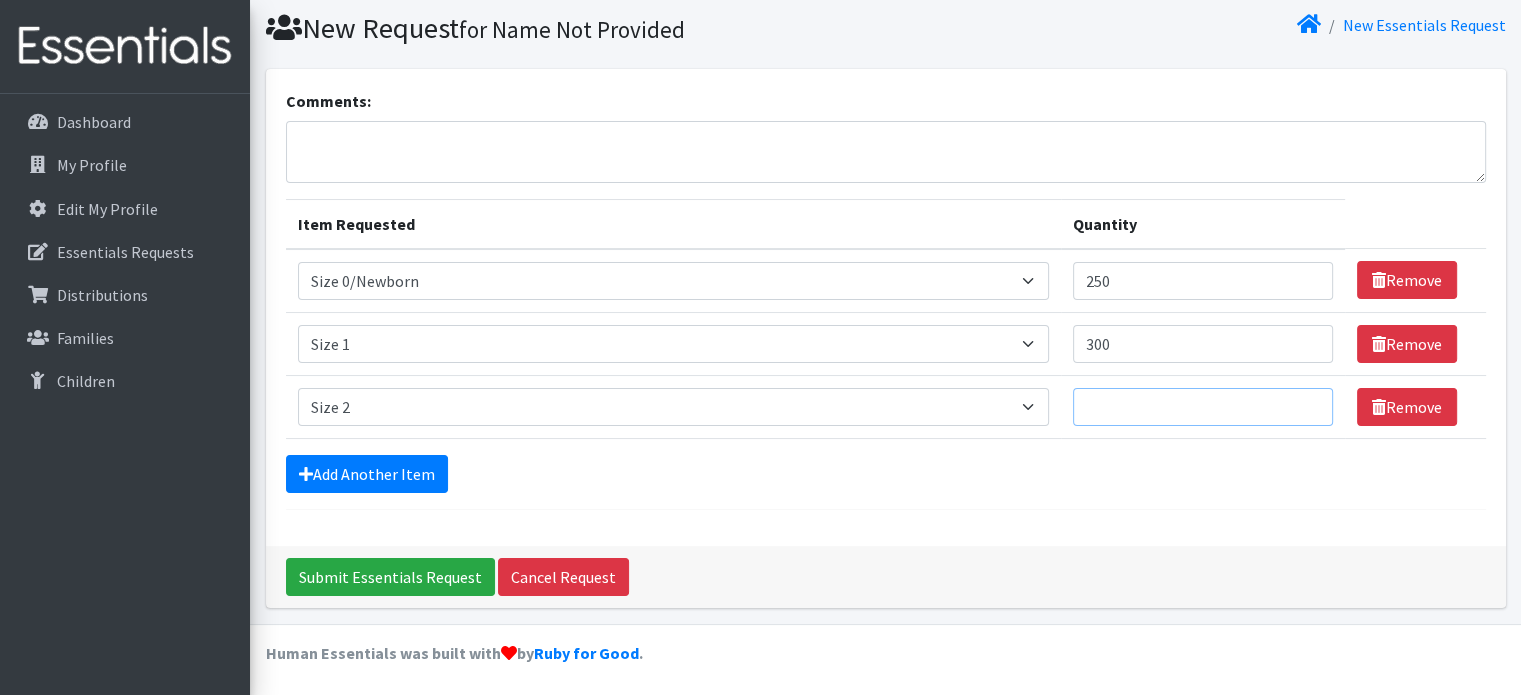 click on "Quantity" at bounding box center [1203, 407] 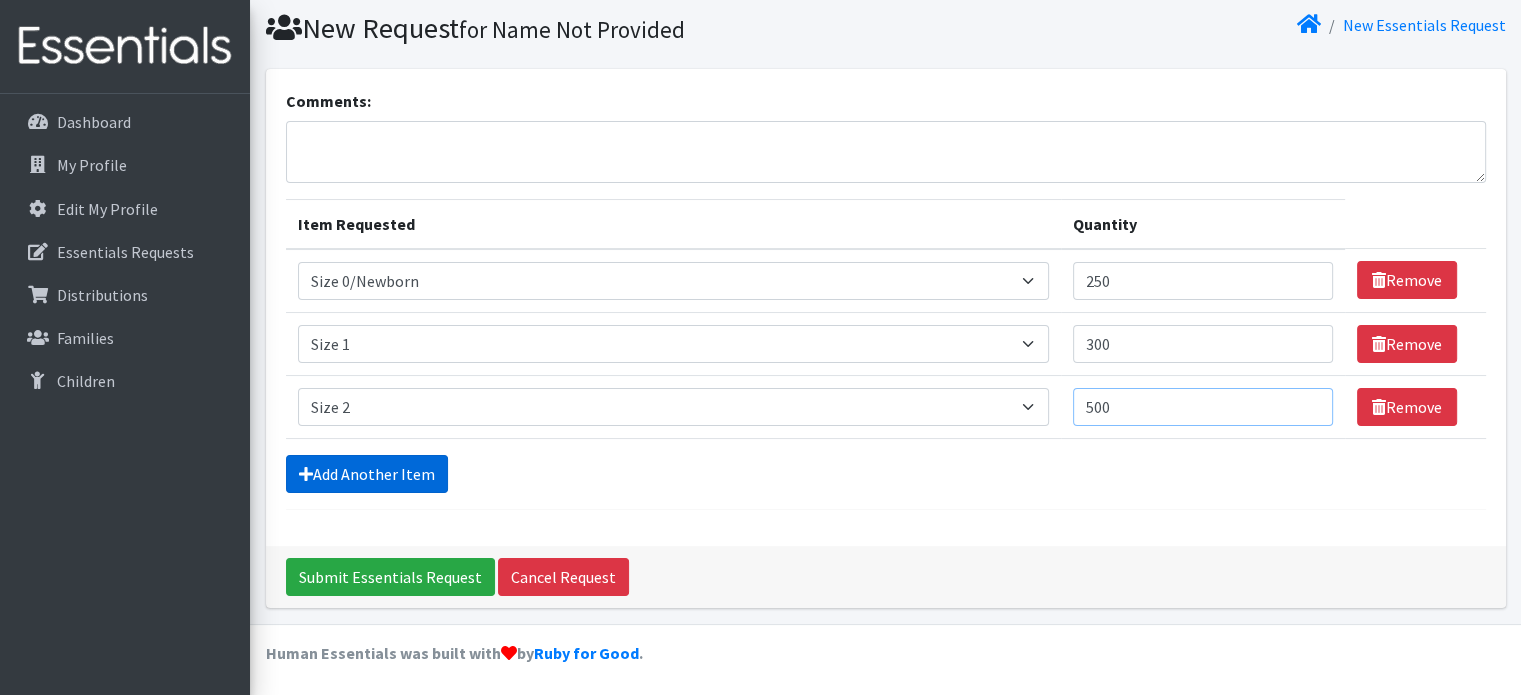 type on "500" 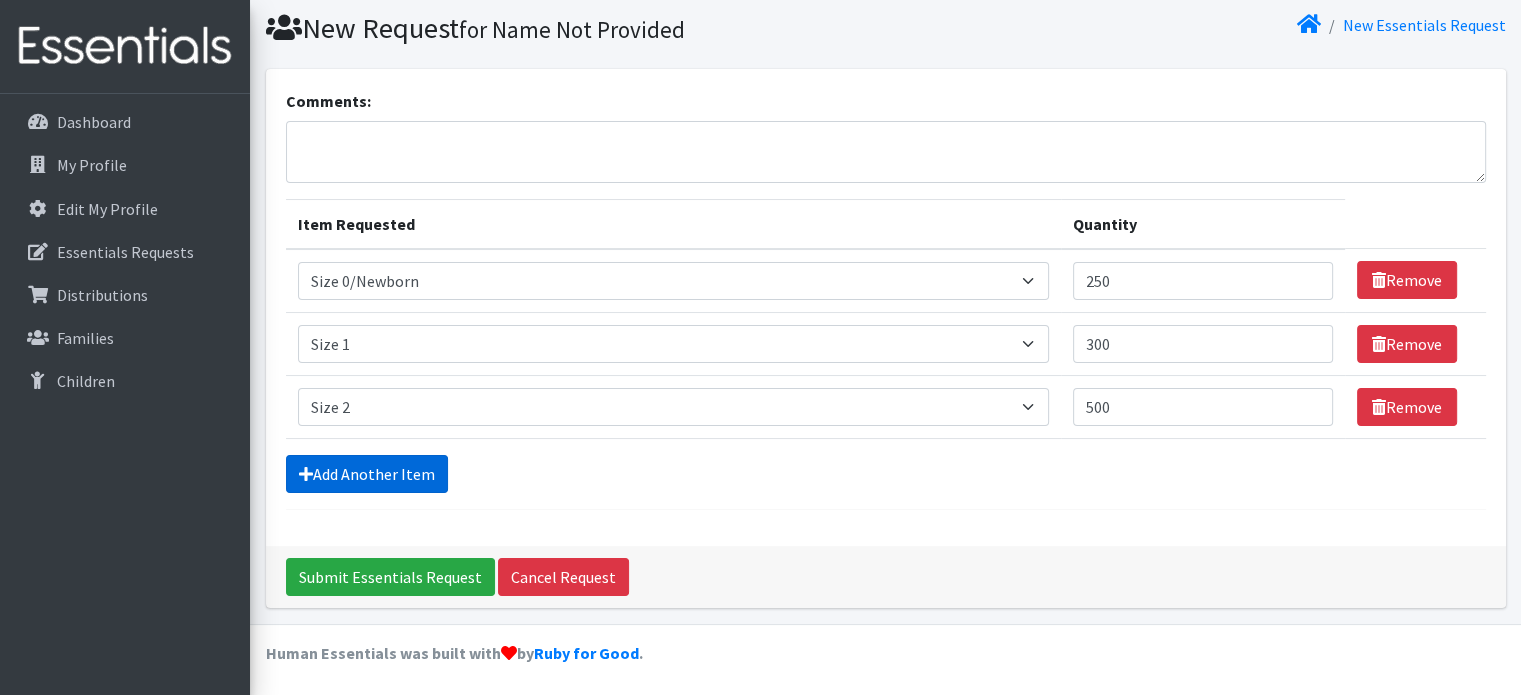 click on "Add Another Item" at bounding box center [367, 474] 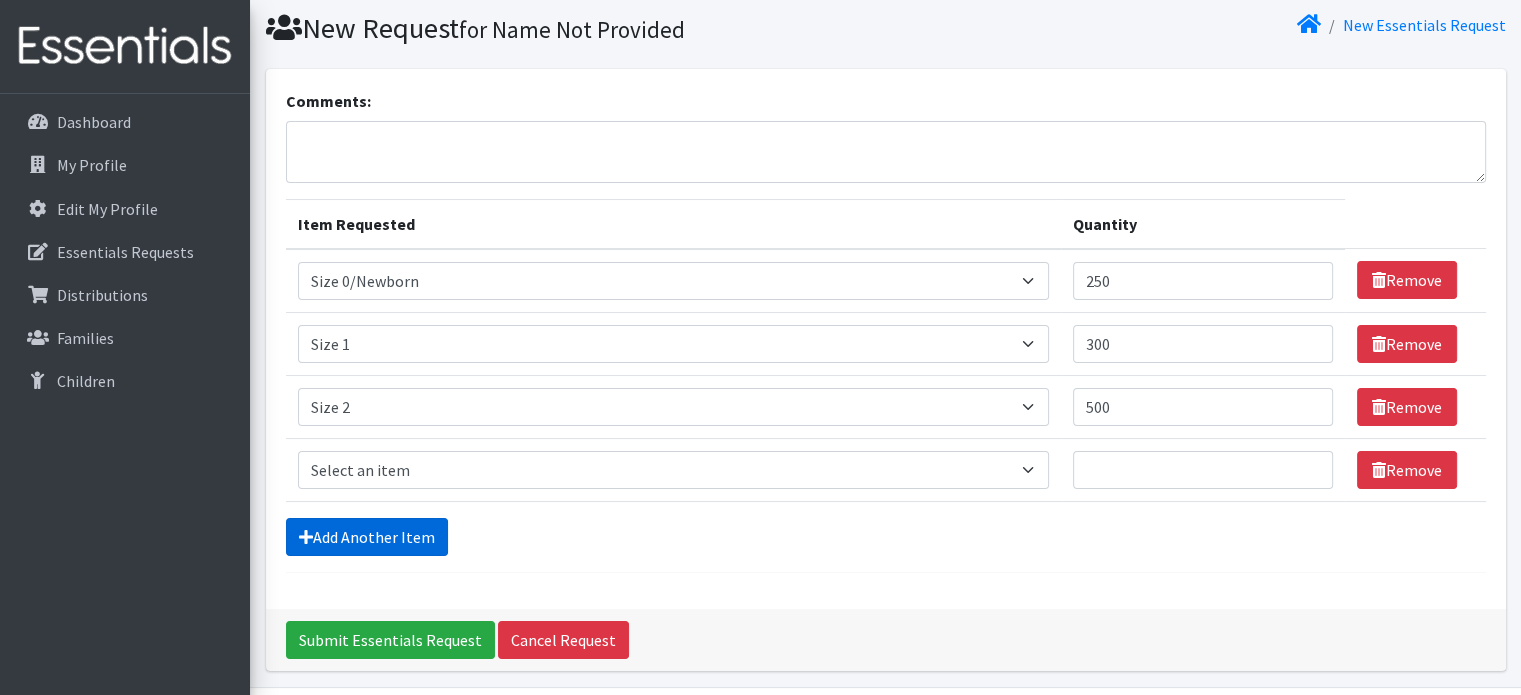 scroll, scrollTop: 124, scrollLeft: 0, axis: vertical 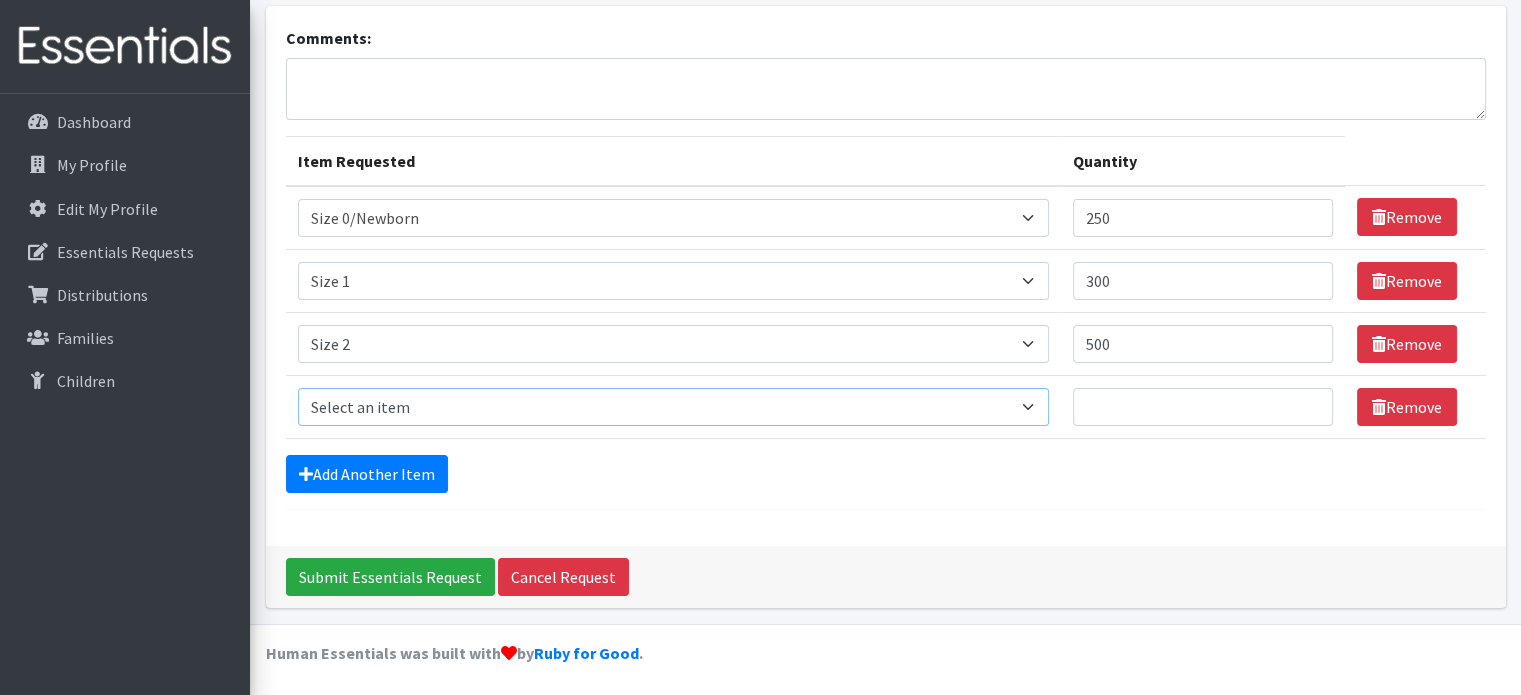 click on "Select an item
Size 0/Newborn
Size 1
Size 2
Size 3
Size 4
Size 5
Size 6
Size 7 (availability may vary)
Size Preemie (availability may vary)
Training Pant 2T-3T
Training Pant 3T-4T
Training Pant 4T-5T
health fair packets (1 diaper in multiple sizes in a small bag with a walk-up distribution flyer)" at bounding box center (673, 407) 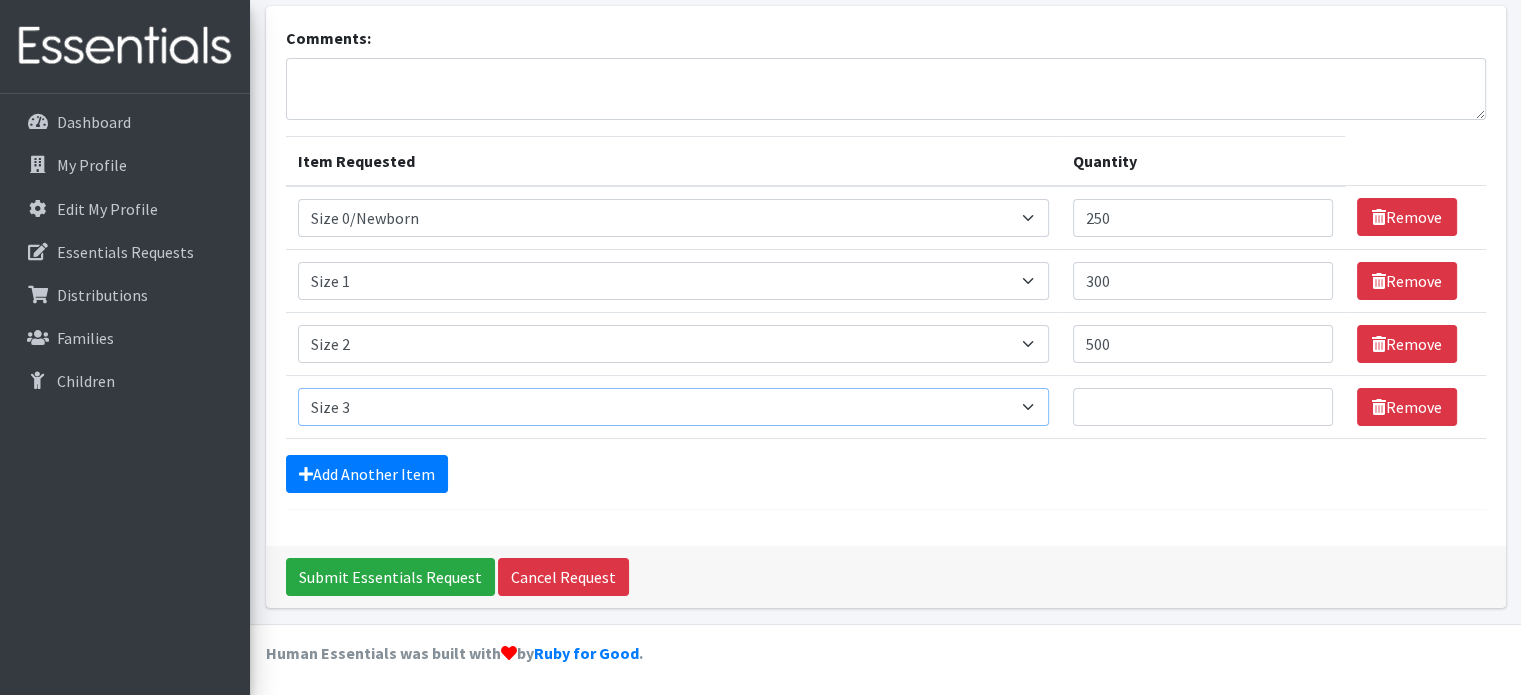 click on "Select an item
Size 0/Newborn
Size 1
Size 2
Size 3
Size 4
Size 5
Size 6
Size 7 (availability may vary)
Size Preemie (availability may vary)
Training Pant 2T-3T
Training Pant 3T-4T
Training Pant 4T-5T
health fair packets (1 diaper in multiple sizes in a small bag with a walk-up distribution flyer)" at bounding box center (673, 407) 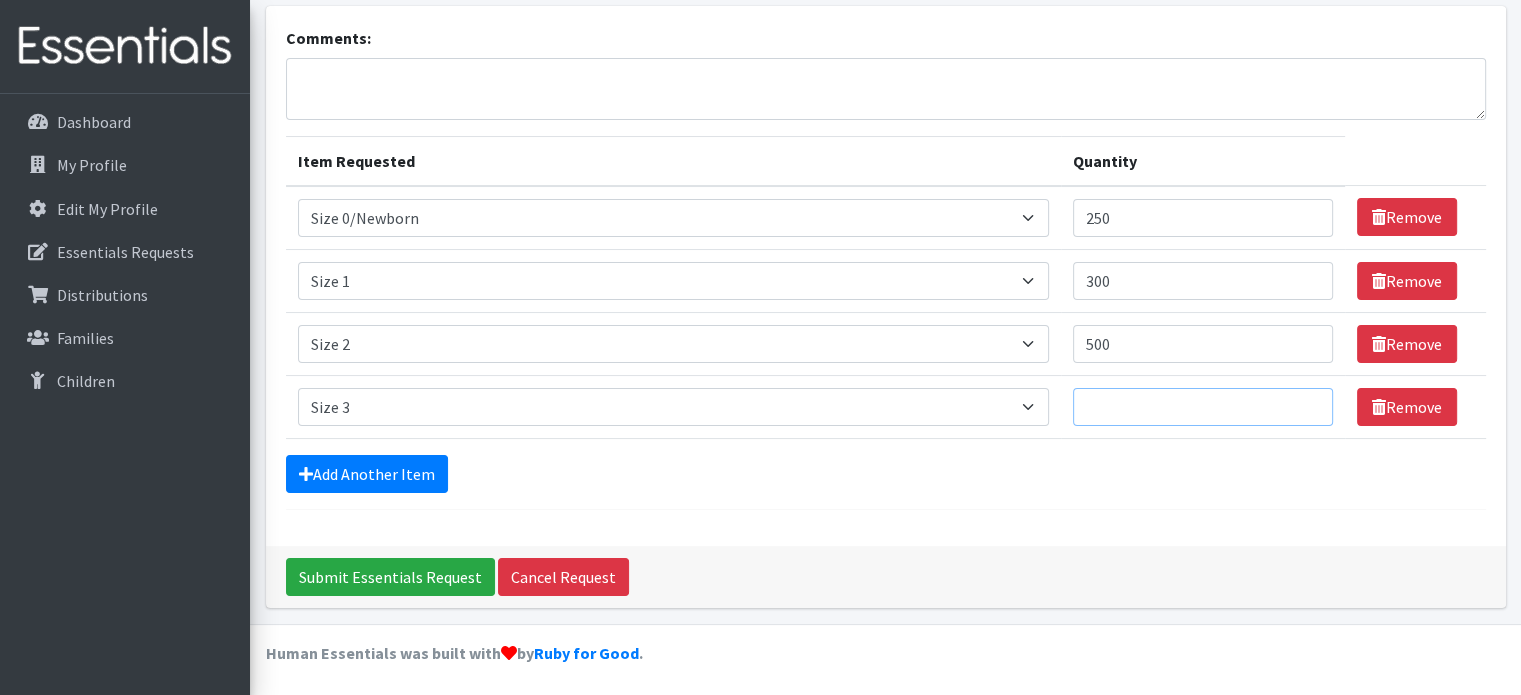 click on "Quantity" at bounding box center [1203, 407] 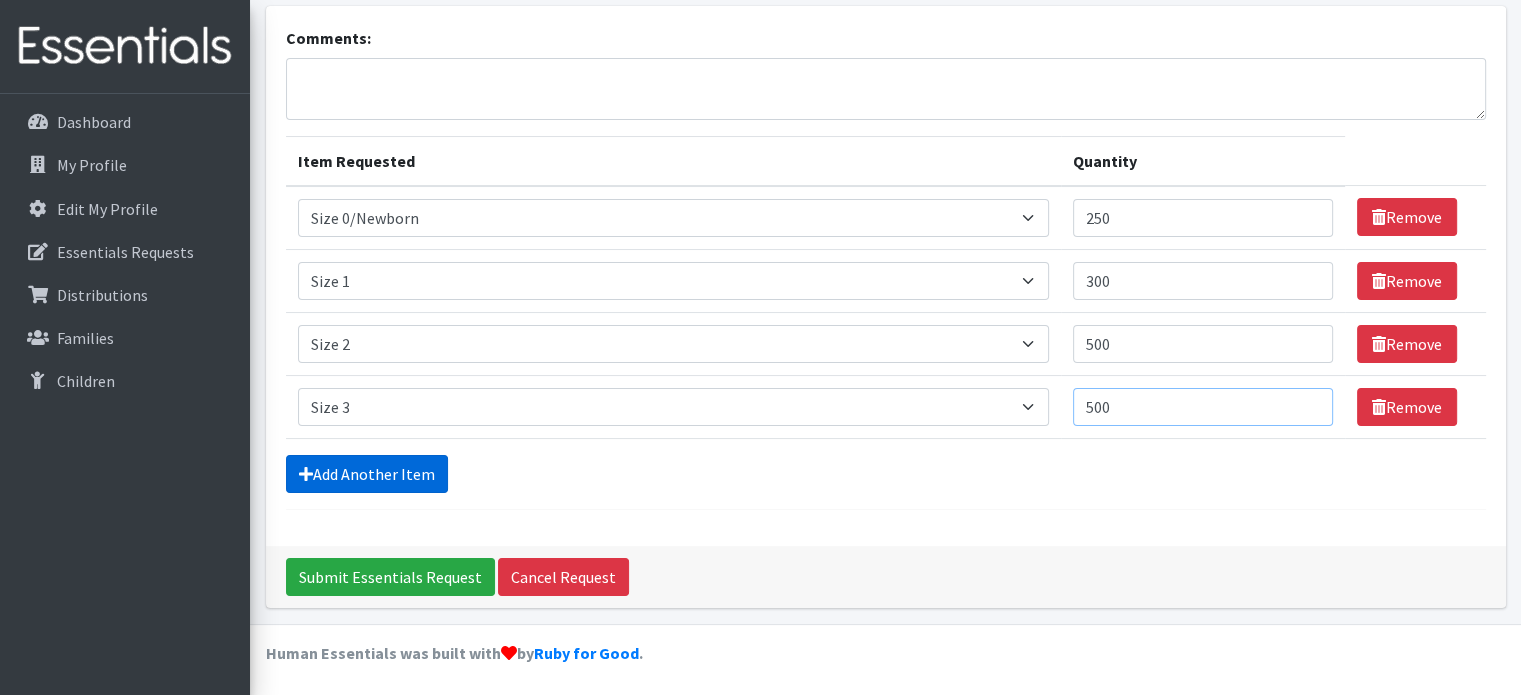 type on "500" 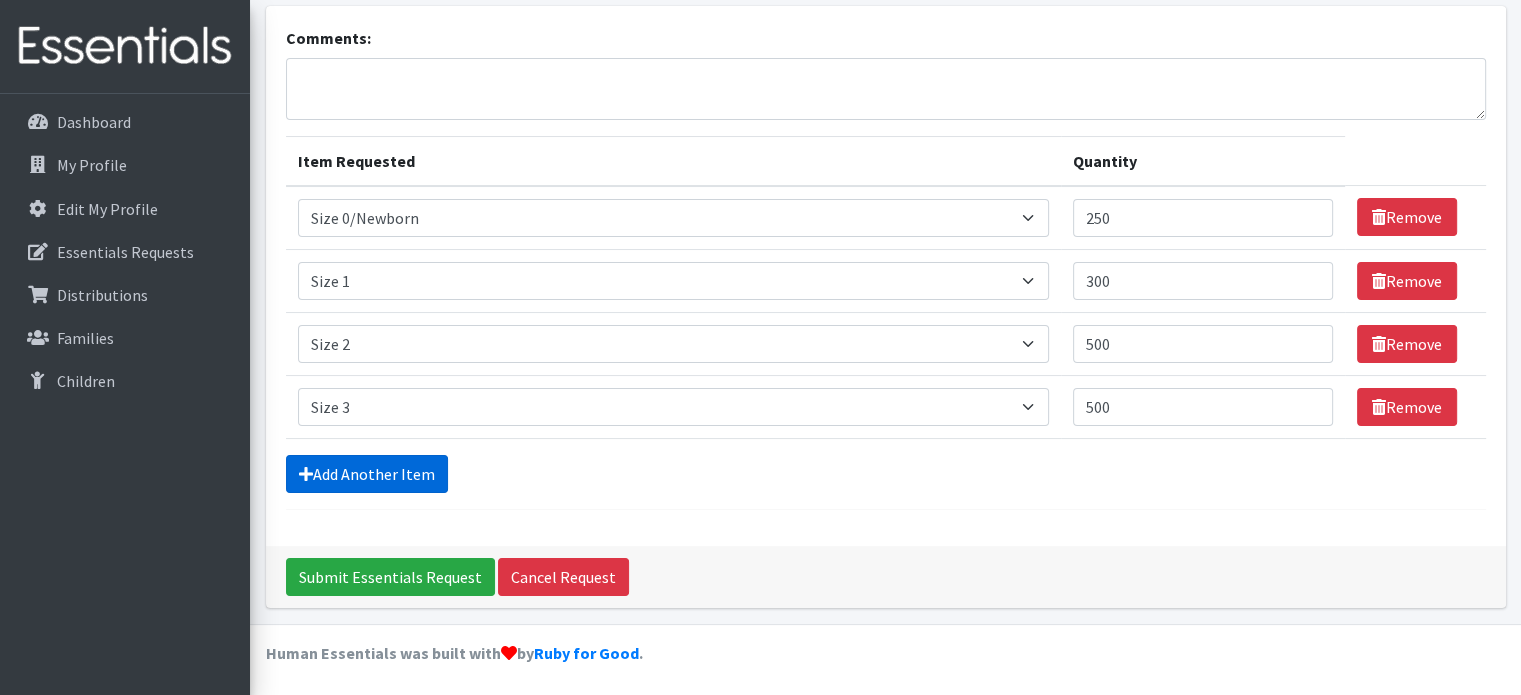 click on "Add Another Item" at bounding box center (367, 474) 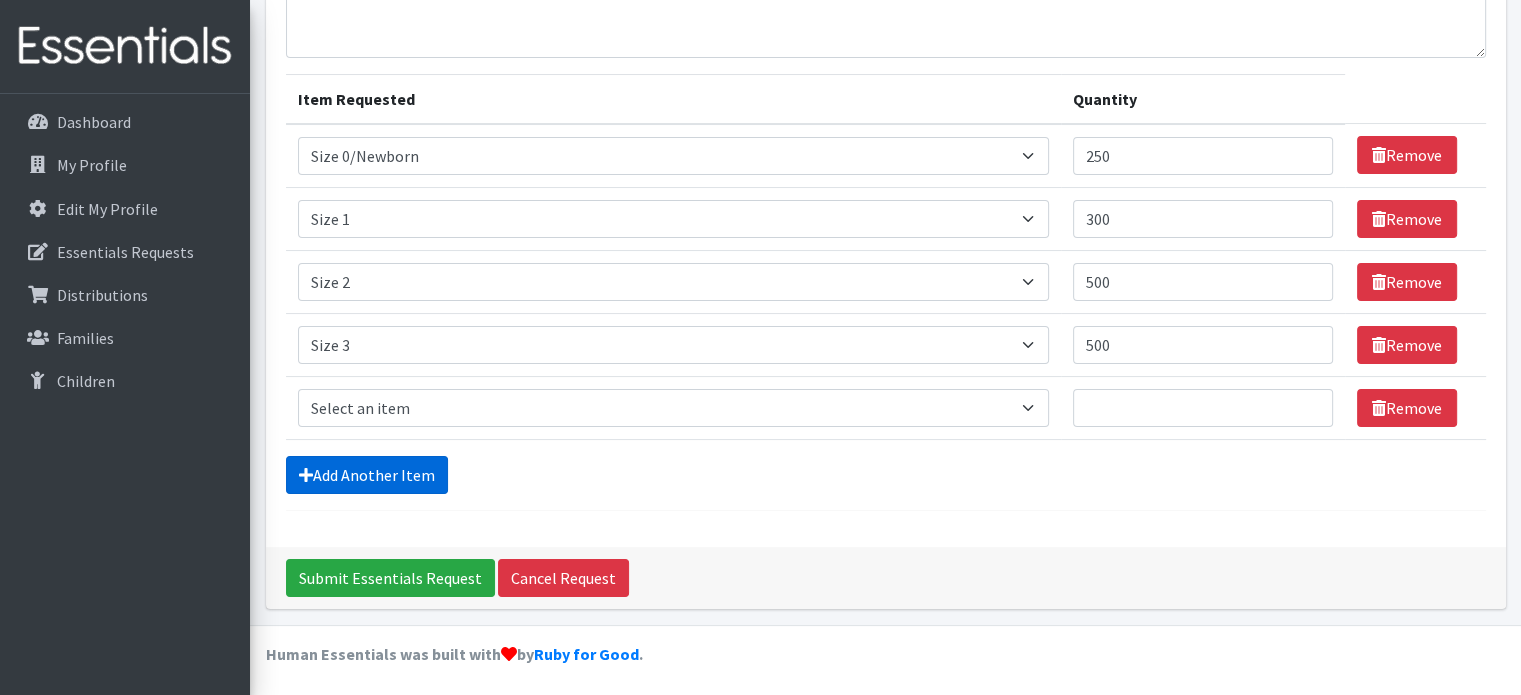 scroll, scrollTop: 187, scrollLeft: 0, axis: vertical 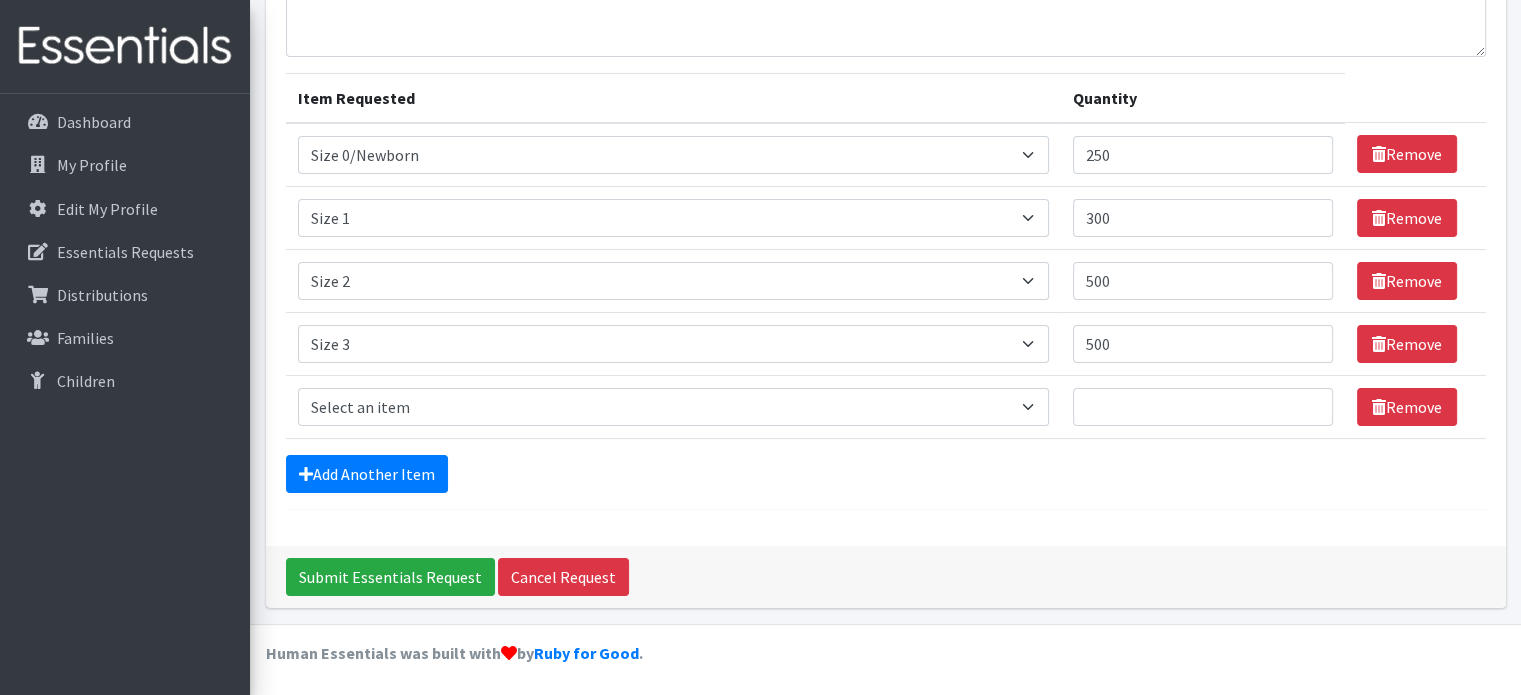 click on "Item Requested
Select an item
Size 0/Newborn
Size 1
Size 2
Size 3
Size 4
Size 5
Size 6
Size 7 (availability may vary)
Size Preemie (availability may vary)
Training Pant 2T-3T
Training Pant 3T-4T
Training Pant 4T-5T
health fair packets (1 diaper in multiple sizes in a small bag with a walk-up distribution flyer)" at bounding box center (673, 406) 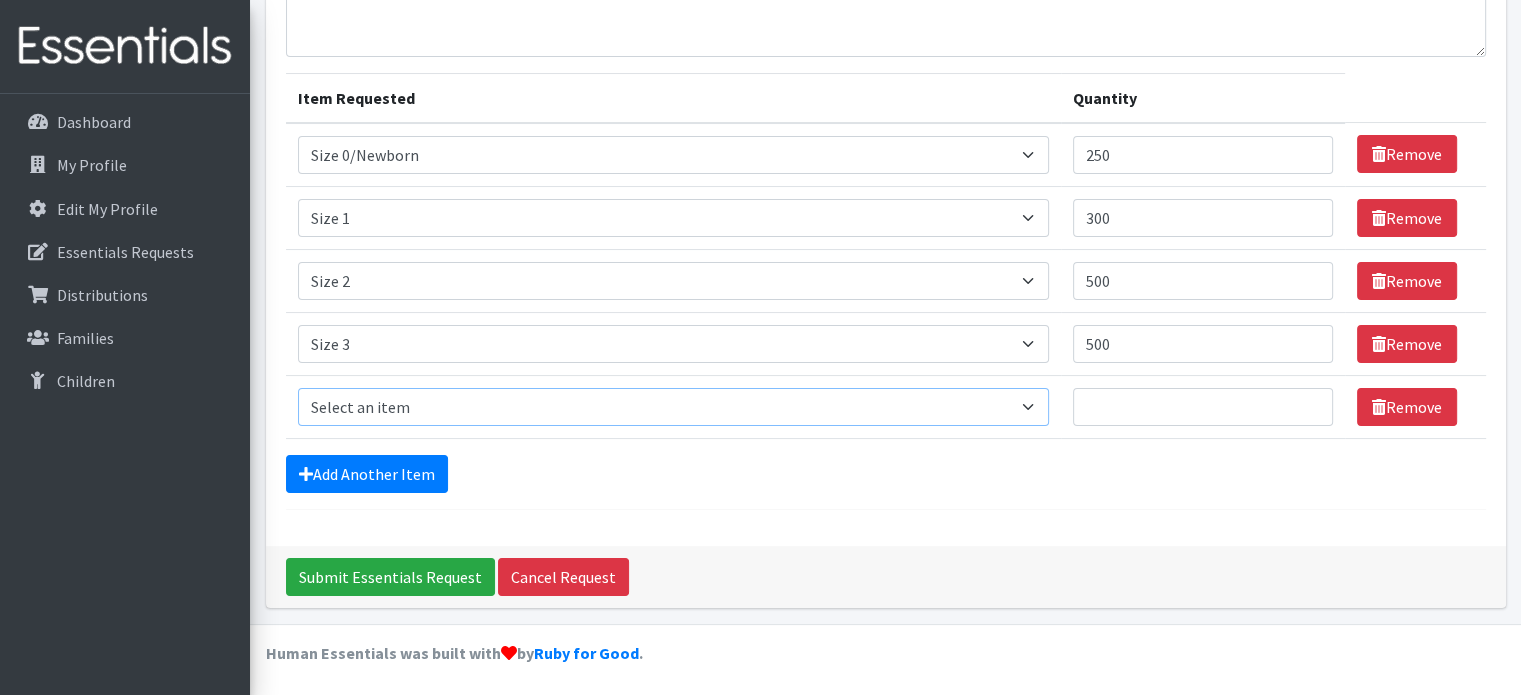 click on "Select an item
Size 0/Newborn
Size 1
Size 2
Size 3
Size 4
Size 5
Size 6
Size 7 (availability may vary)
Size Preemie (availability may vary)
Training Pant 2T-3T
Training Pant 3T-4T
Training Pant 4T-5T
health fair packets (1 diaper in multiple sizes in a small bag with a walk-up distribution flyer)" at bounding box center [673, 407] 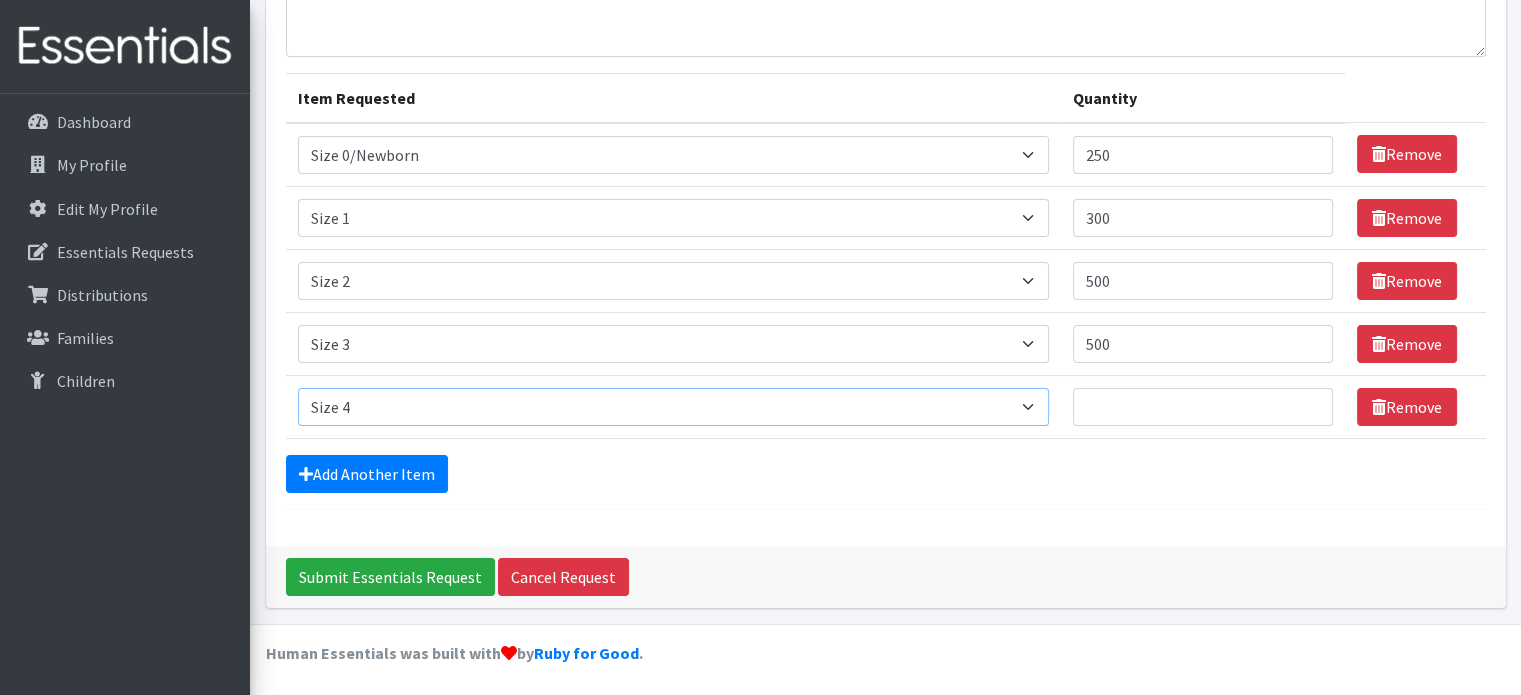 click on "Select an item
Size 0/Newborn
Size 1
Size 2
Size 3
Size 4
Size 5
Size 6
Size 7 (availability may vary)
Size Preemie (availability may vary)
Training Pant 2T-3T
Training Pant 3T-4T
Training Pant 4T-5T
health fair packets (1 diaper in multiple sizes in a small bag with a walk-up distribution flyer)" at bounding box center [673, 407] 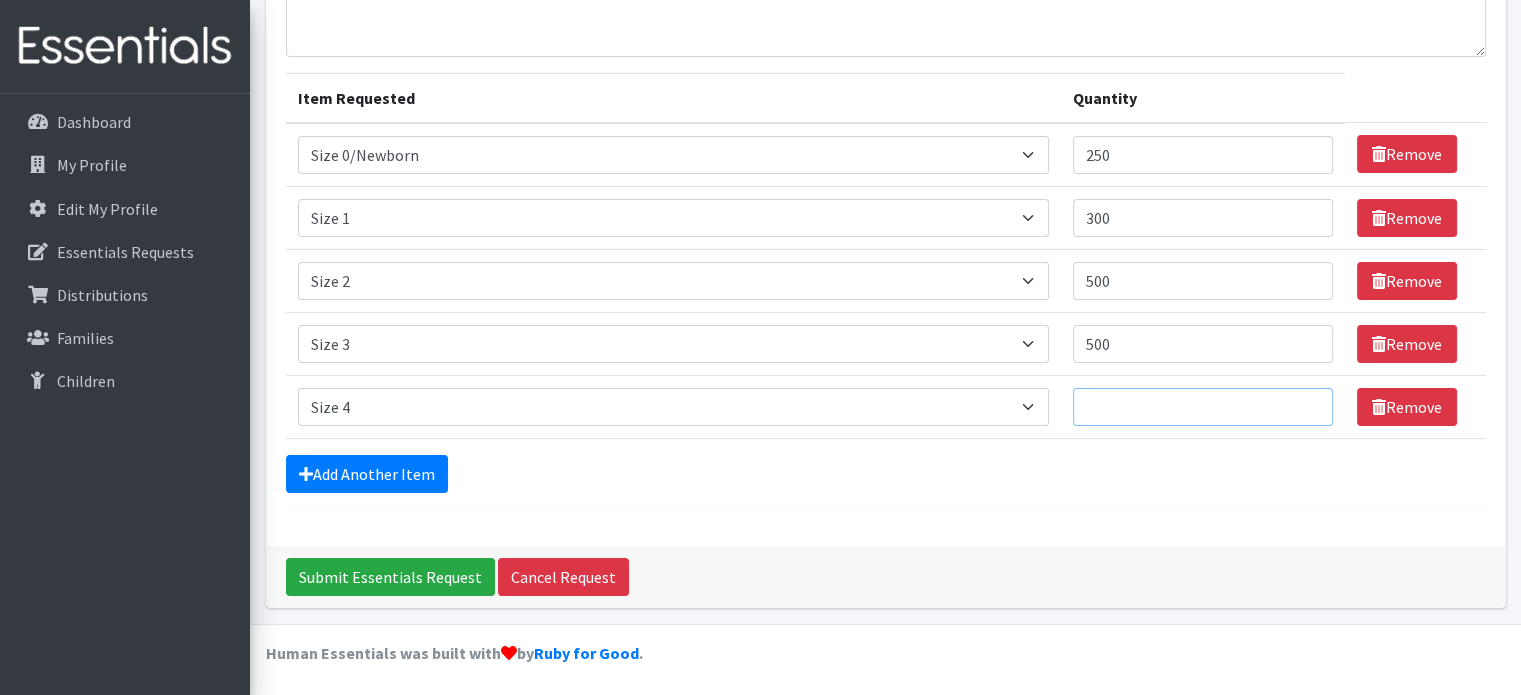 click on "Quantity" at bounding box center [1203, 407] 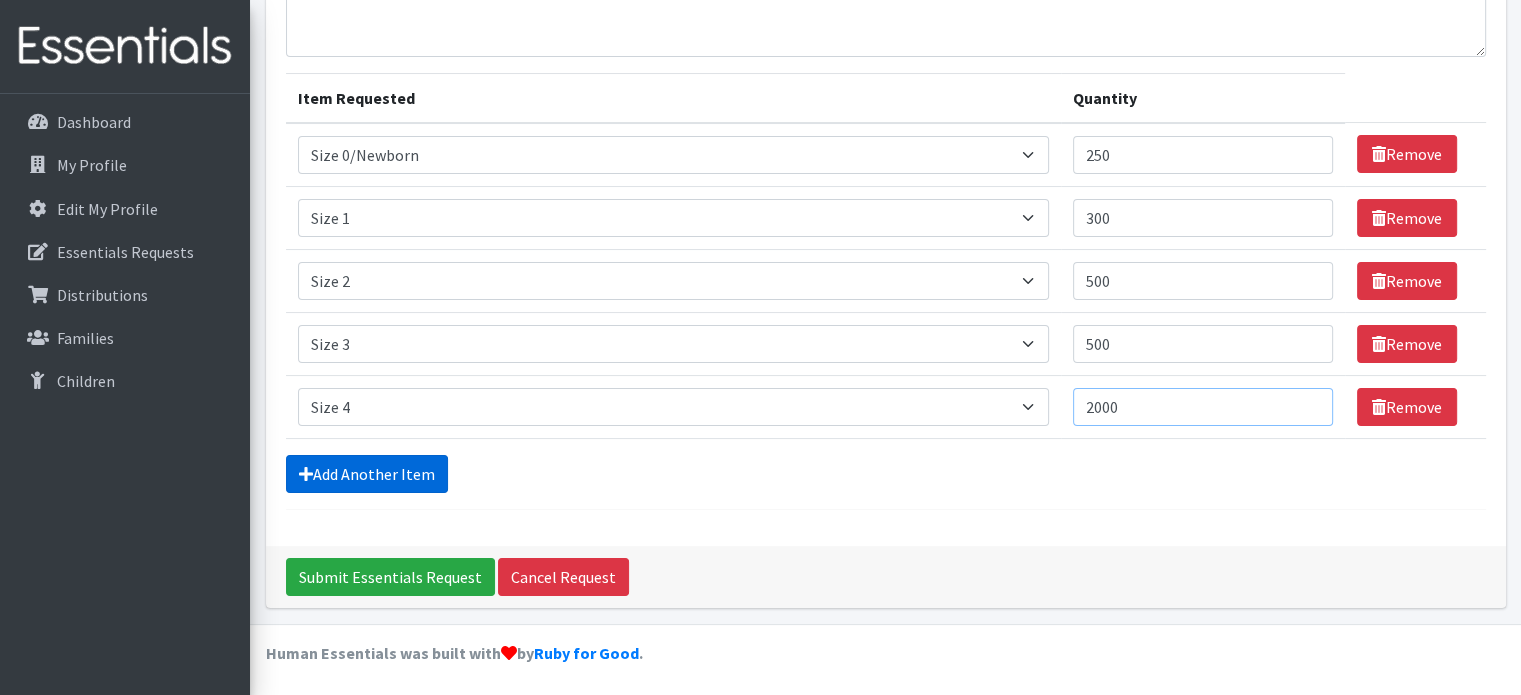 type on "2000" 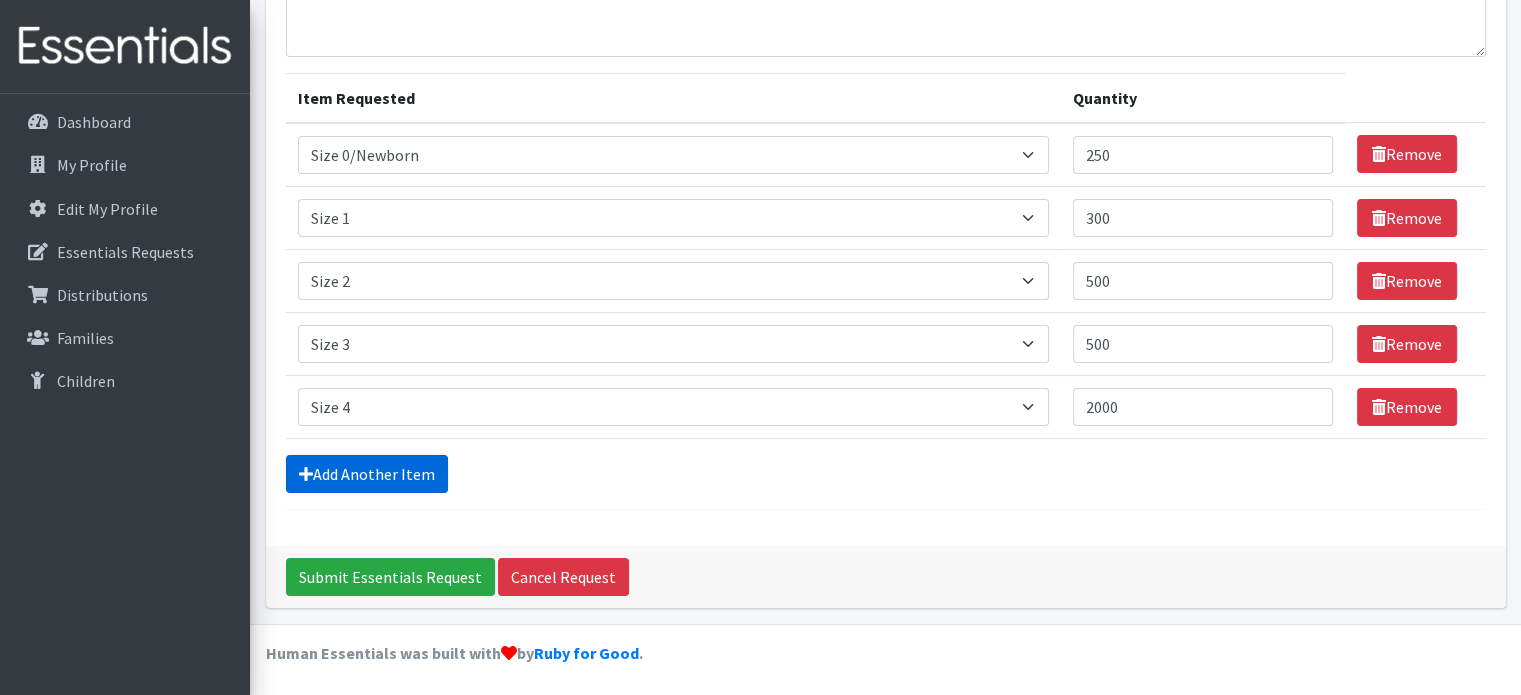 click on "Add Another Item" at bounding box center [367, 474] 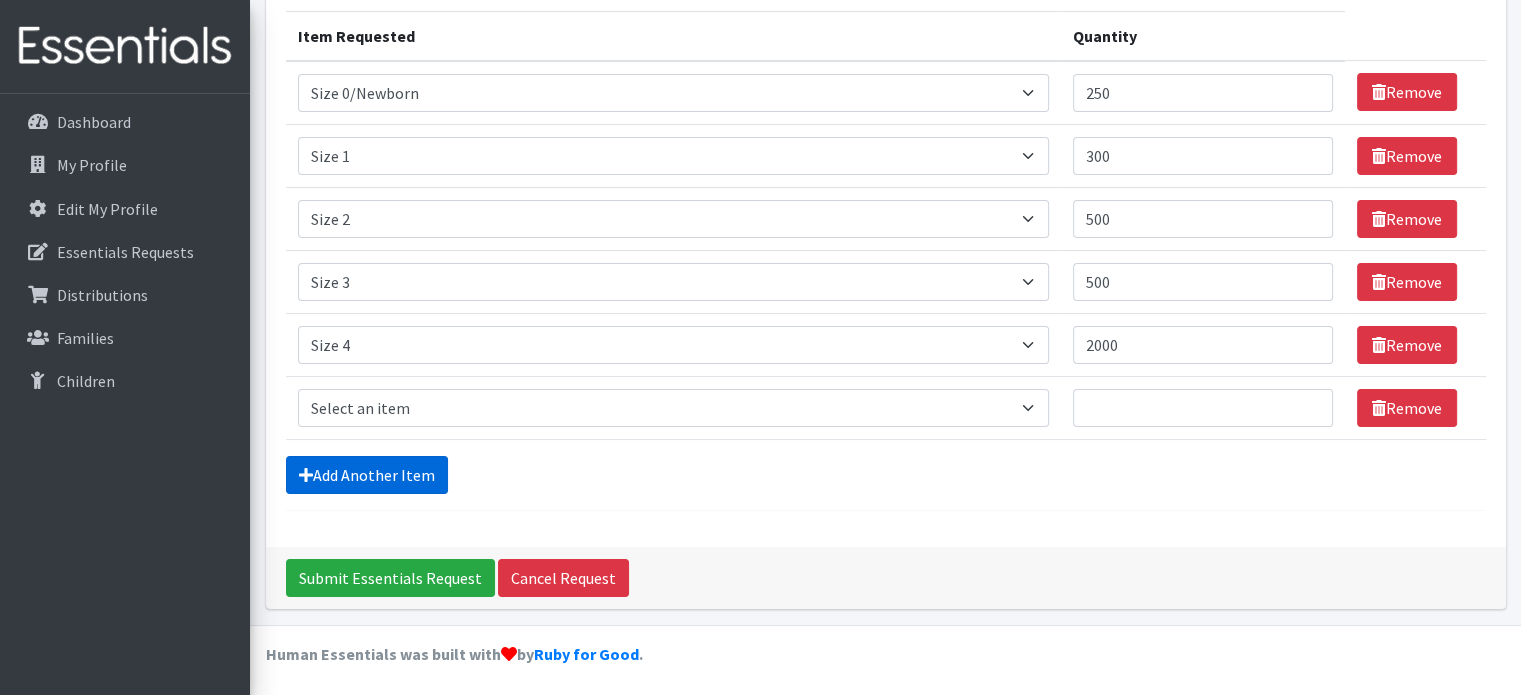 scroll, scrollTop: 250, scrollLeft: 0, axis: vertical 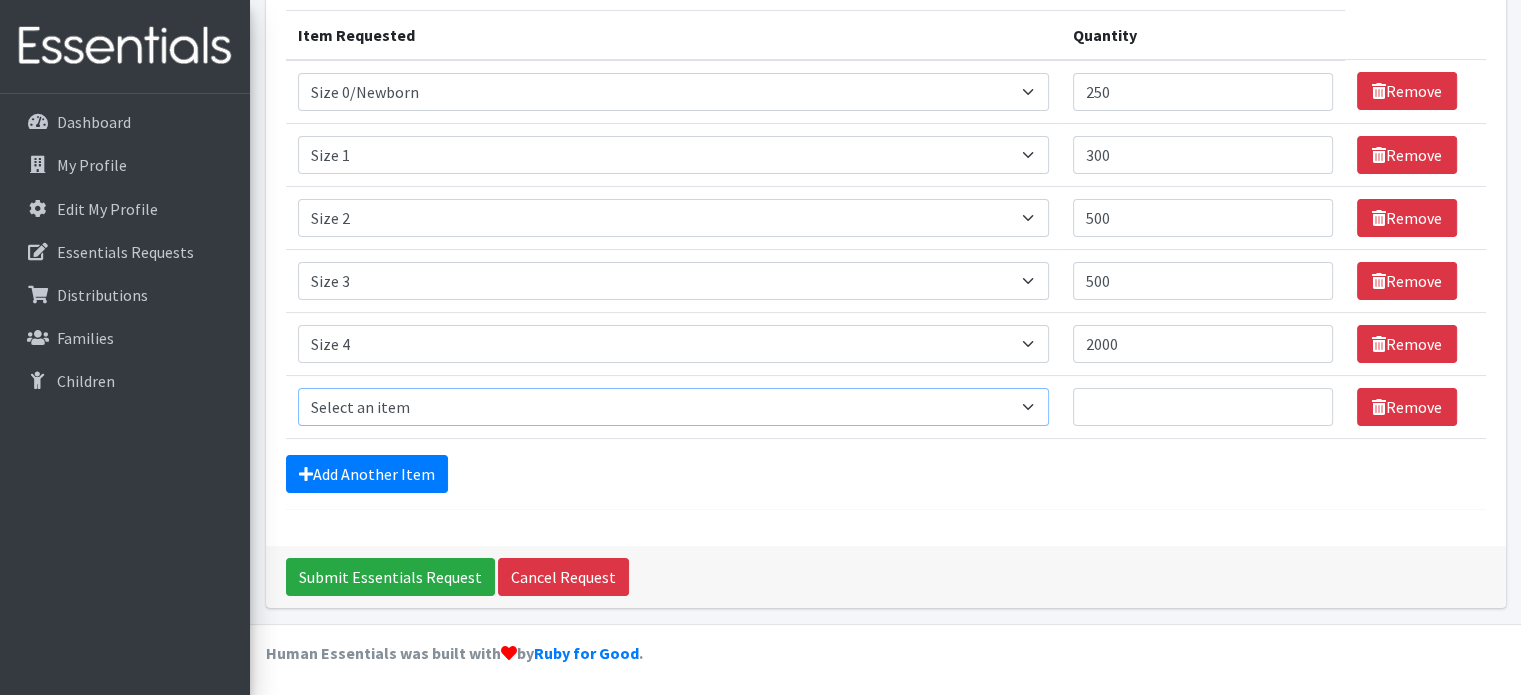 click on "Select an item
Size 0/Newborn
Size 1
Size 2
Size 3
Size 4
Size 5
Size 6
Size 7 (availability may vary)
Size Preemie (availability may vary)
Training Pant 2T-3T
Training Pant 3T-4T
Training Pant 4T-5T
health fair packets (1 diaper in multiple sizes in a small bag with a walk-up distribution flyer)" at bounding box center [673, 407] 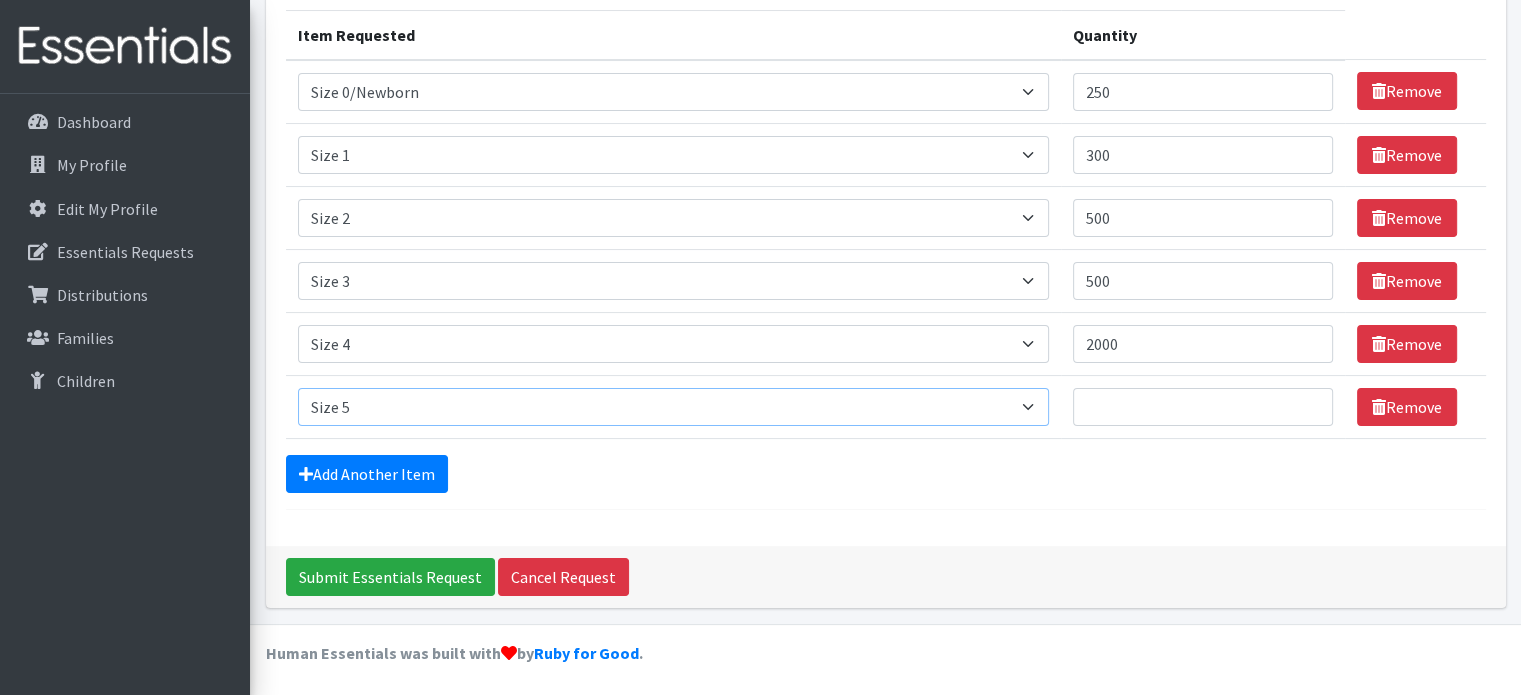 click on "Select an item
Size 0/Newborn
Size 1
Size 2
Size 3
Size 4
Size 5
Size 6
Size 7 (availability may vary)
Size Preemie (availability may vary)
Training Pant 2T-3T
Training Pant 3T-4T
Training Pant 4T-5T
health fair packets (1 diaper in multiple sizes in a small bag with a walk-up distribution flyer)" at bounding box center [673, 407] 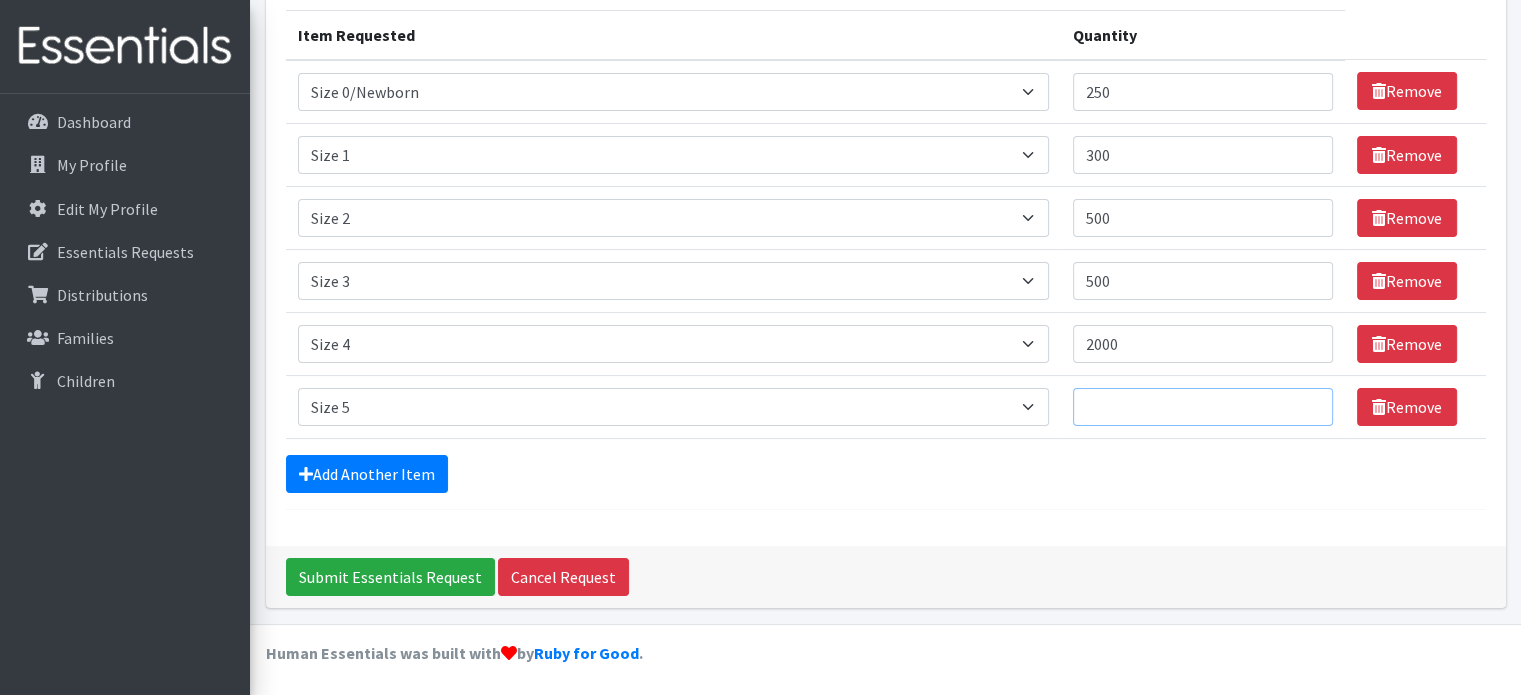 click on "Quantity" at bounding box center [1203, 407] 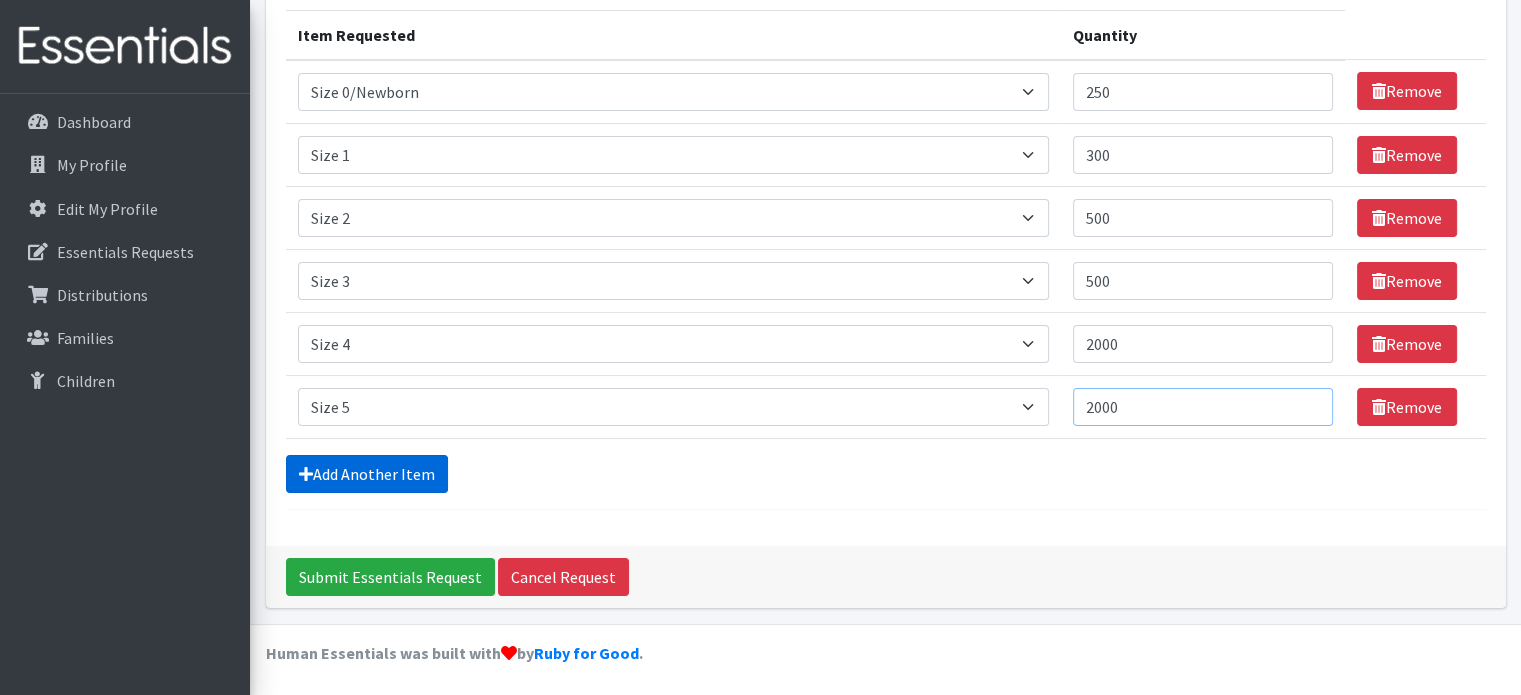 type on "2000" 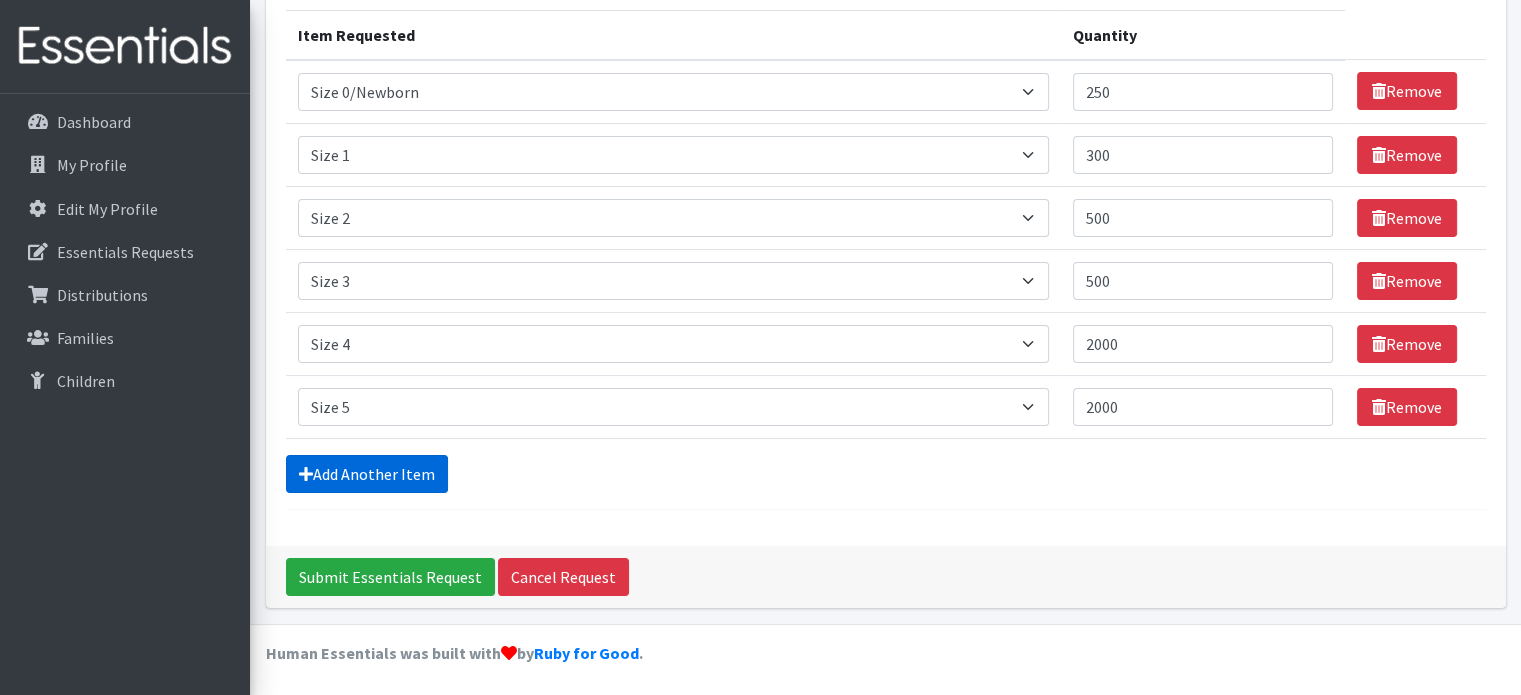 click on "Add Another Item" at bounding box center [367, 474] 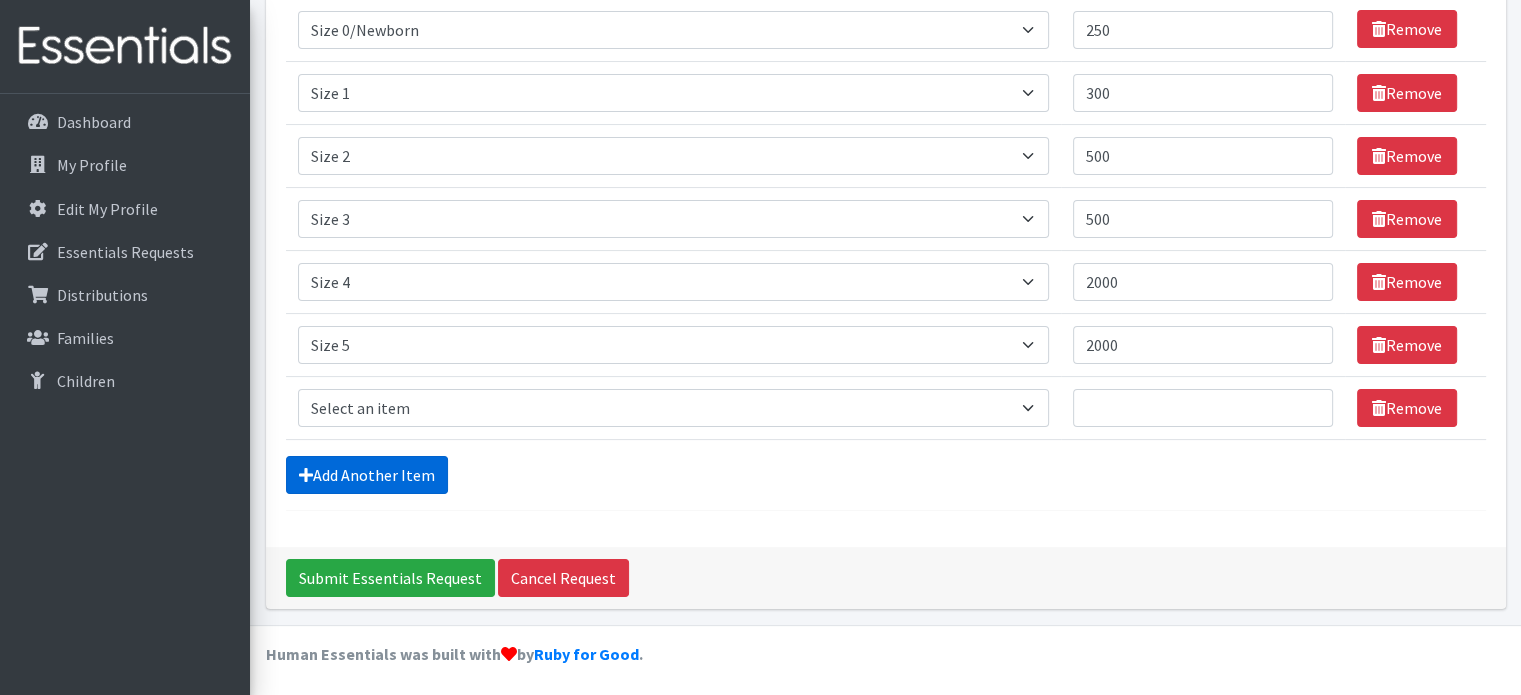 scroll, scrollTop: 312, scrollLeft: 0, axis: vertical 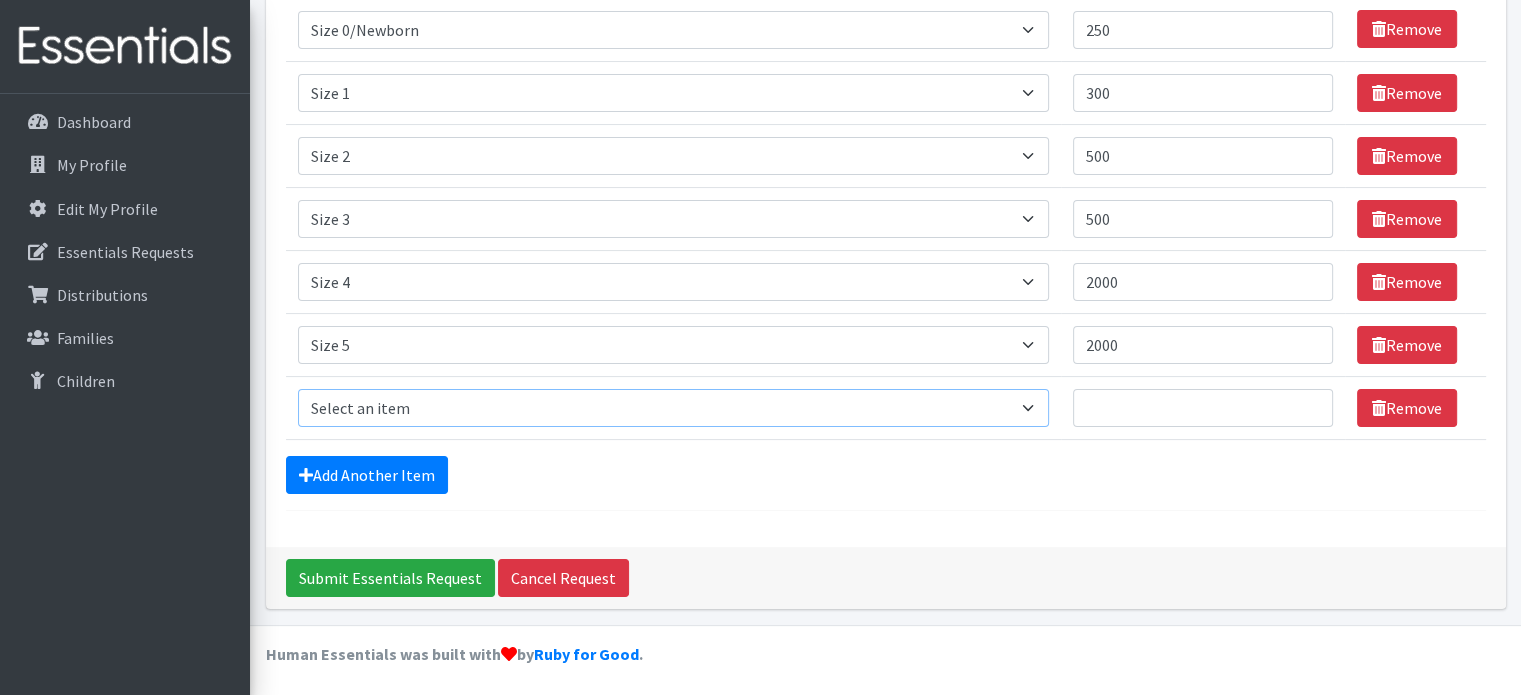 click on "Select an item
Size 0/Newborn
Size 1
Size 2
Size 3
Size 4
Size 5
Size 6
Size 7 (availability may vary)
Size Preemie (availability may vary)
Training Pant 2T-3T
Training Pant 3T-4T
Training Pant 4T-5T
health fair packets (1 diaper in multiple sizes in a small bag with a walk-up distribution flyer)" at bounding box center [673, 408] 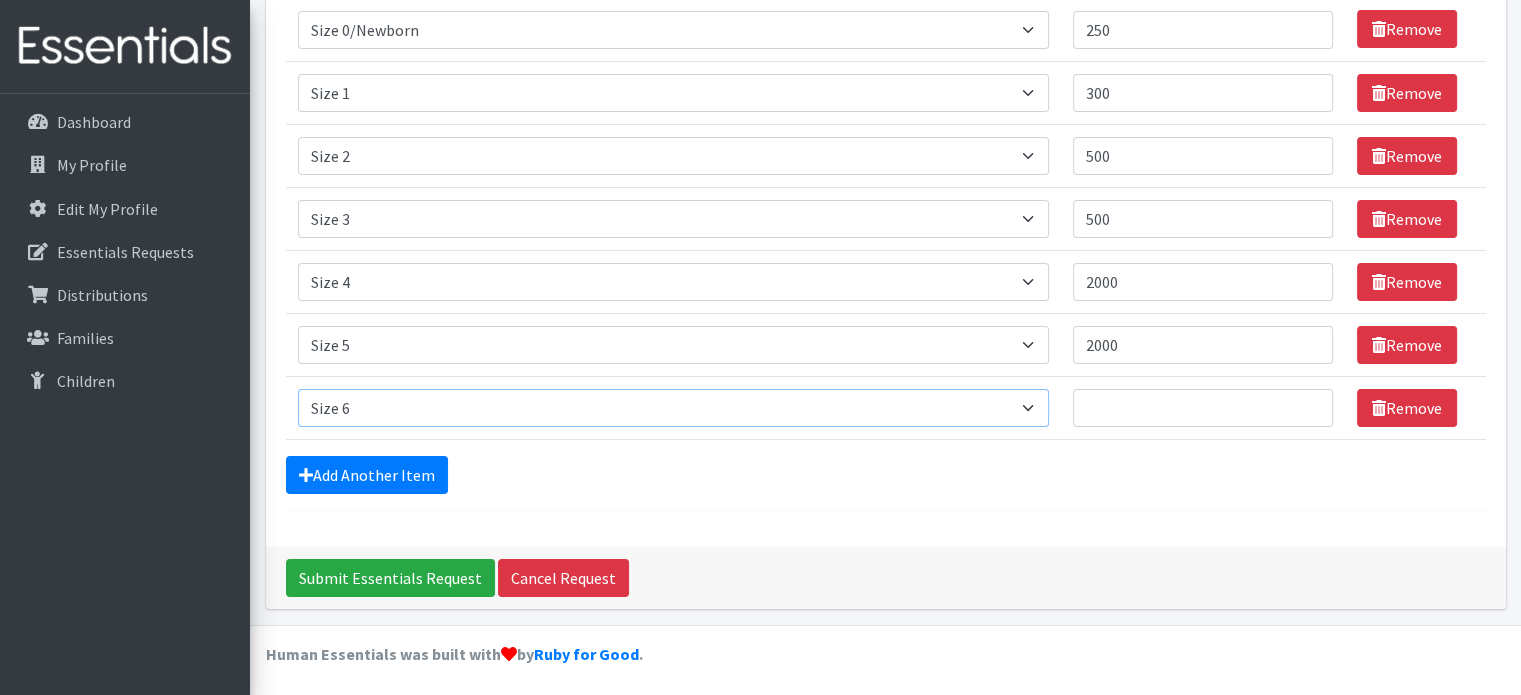 click on "Select an item
Size 0/Newborn
Size 1
Size 2
Size 3
Size 4
Size 5
Size 6
Size 7 (availability may vary)
Size Preemie (availability may vary)
Training Pant 2T-3T
Training Pant 3T-4T
Training Pant 4T-5T
health fair packets (1 diaper in multiple sizes in a small bag with a walk-up distribution flyer)" at bounding box center (673, 408) 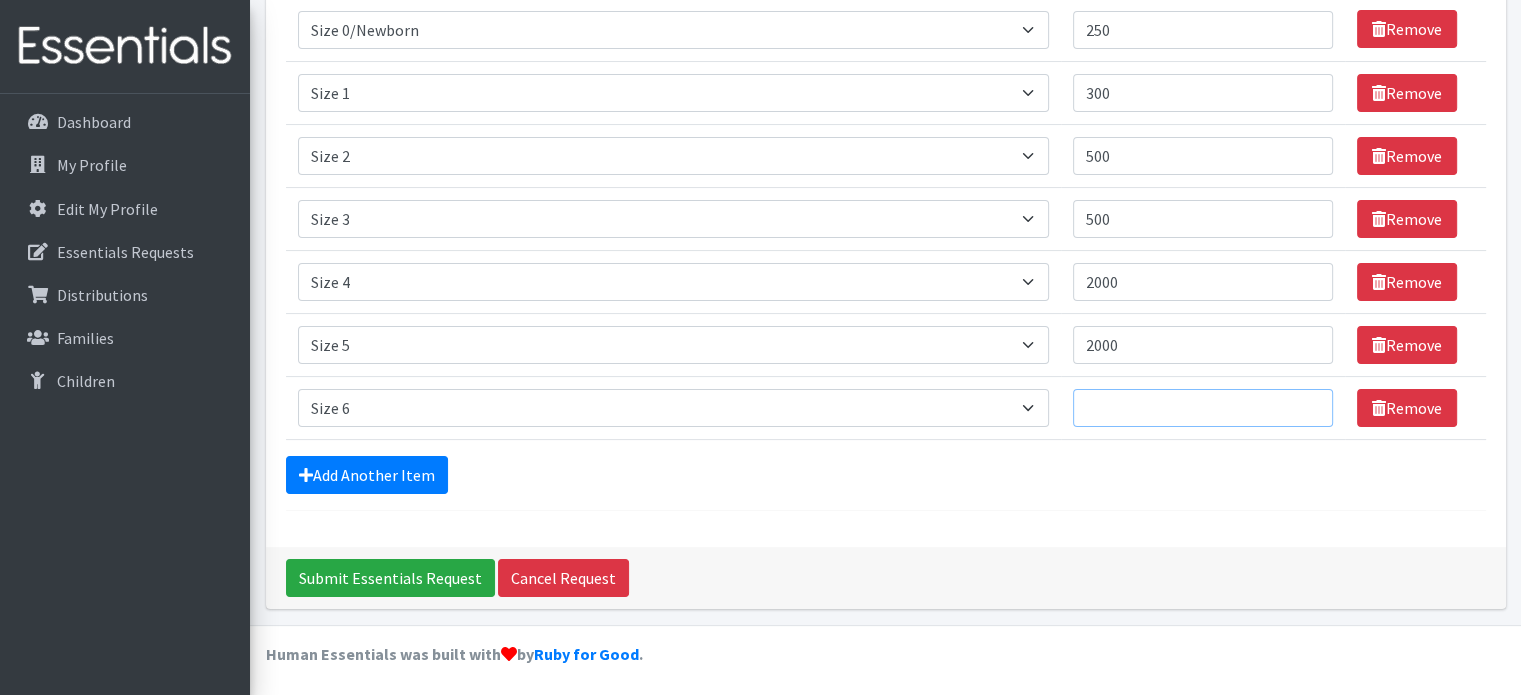 click on "Quantity" at bounding box center [1203, 408] 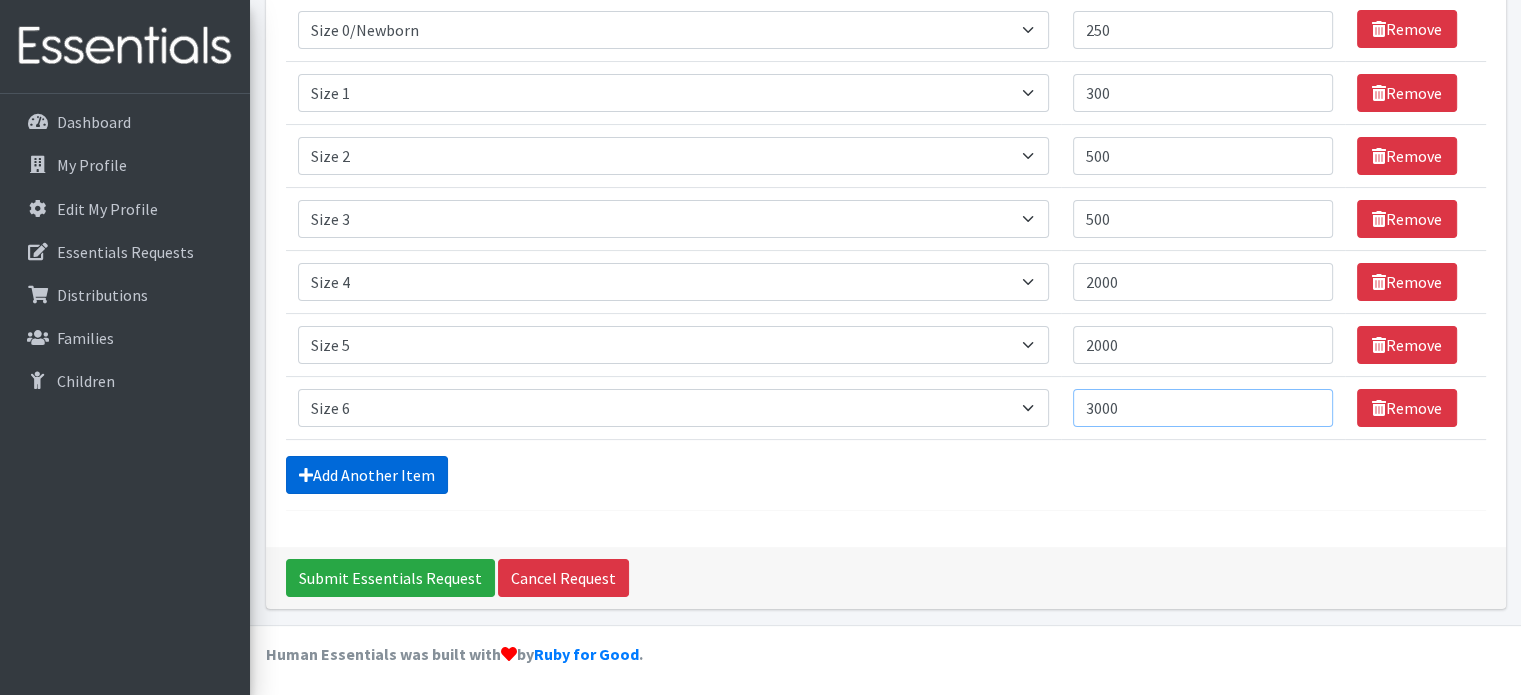 type on "3000" 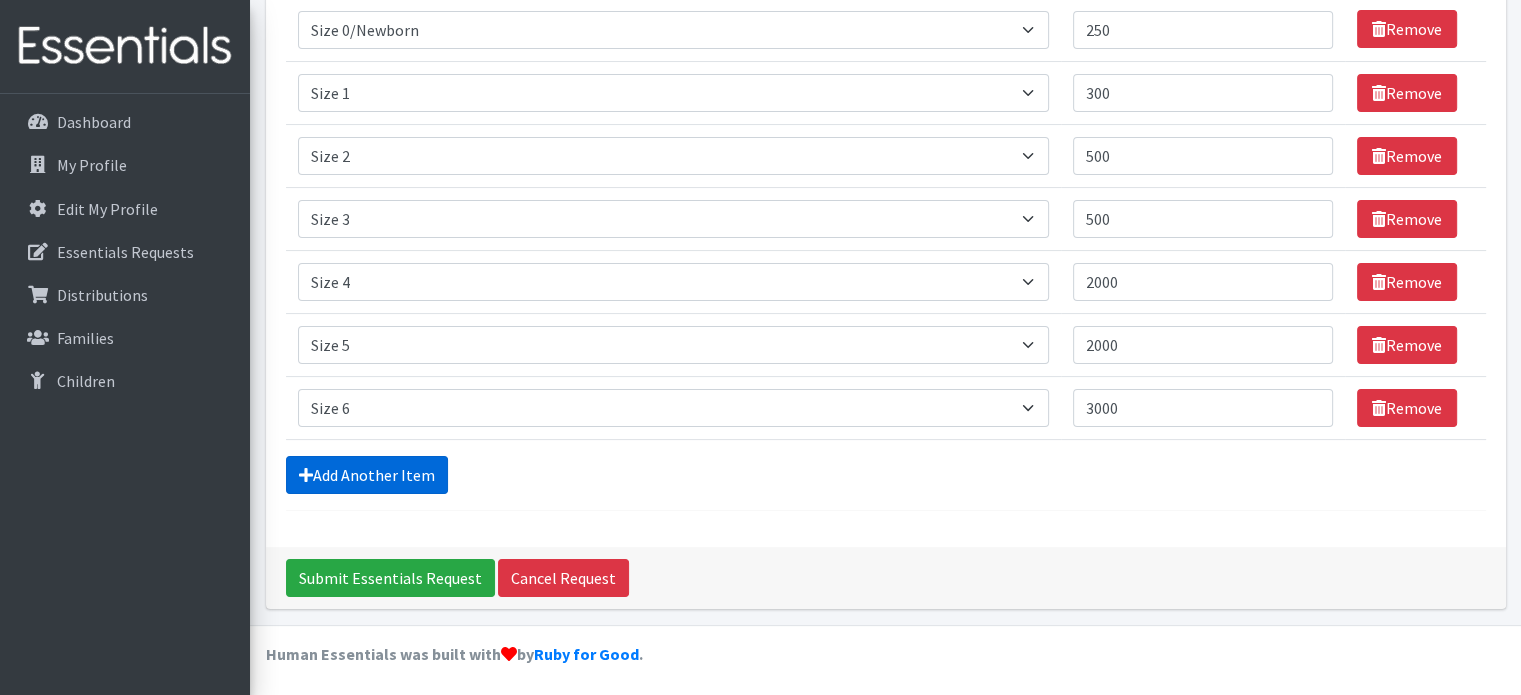 click on "Add Another Item" at bounding box center (367, 475) 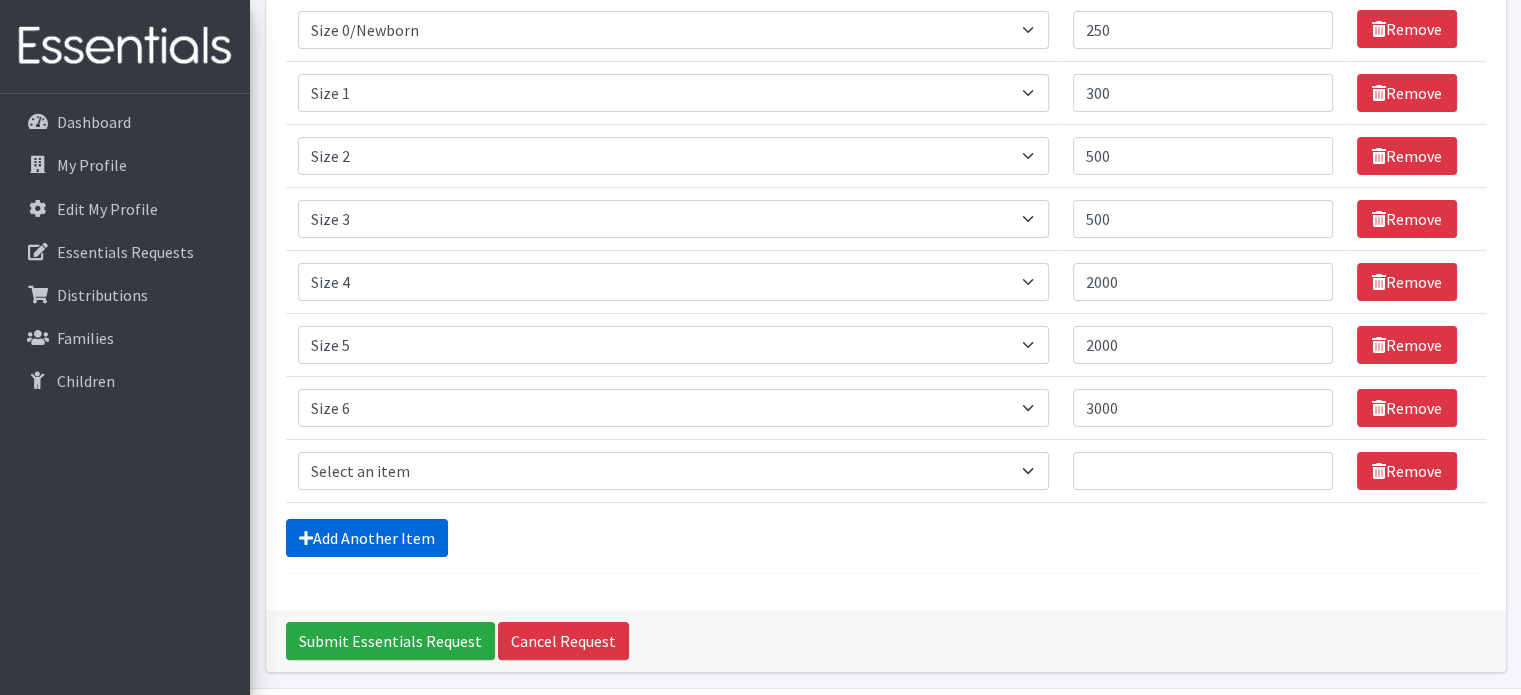 scroll, scrollTop: 376, scrollLeft: 0, axis: vertical 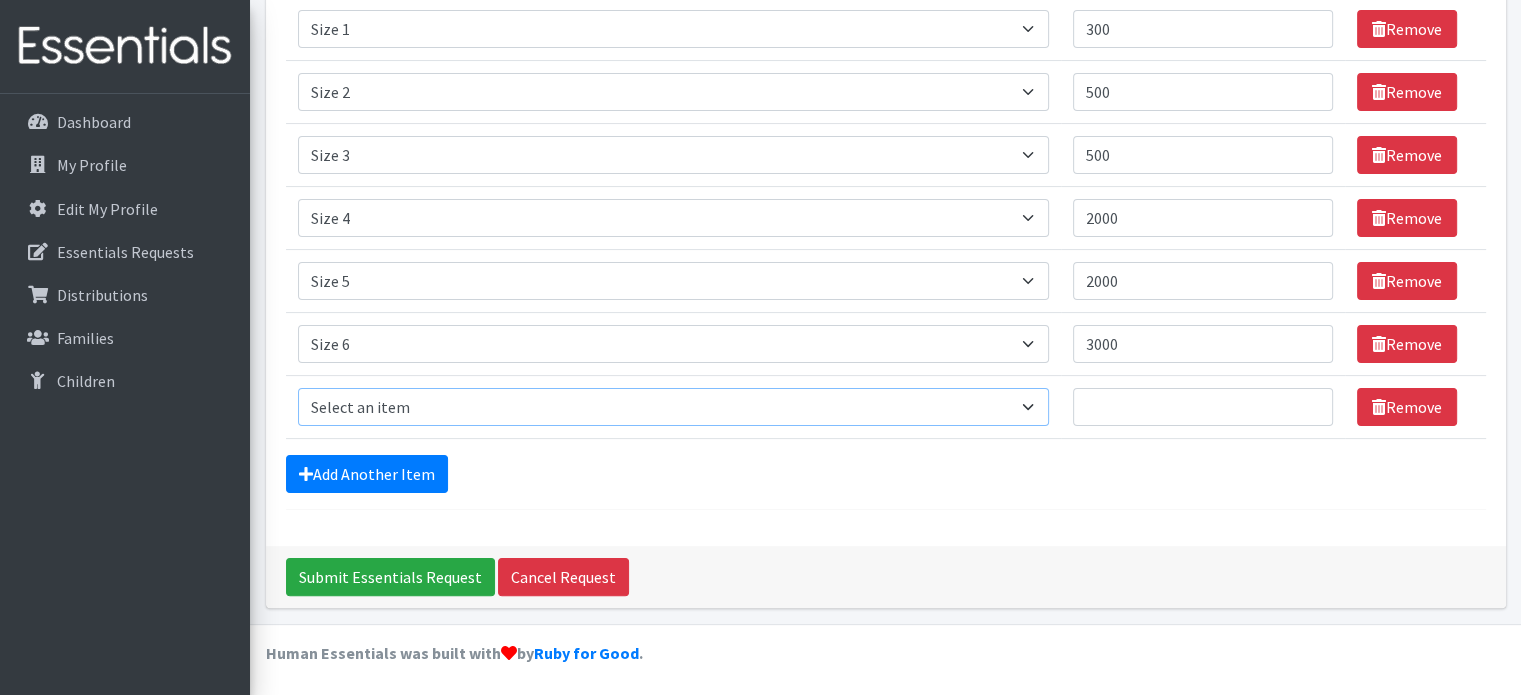 click on "Select an item
Size 0/Newborn
Size 1
Size 2
Size 3
Size 4
Size 5
Size 6
Size 7 (availability may vary)
Size Preemie (availability may vary)
Training Pant 2T-3T
Training Pant 3T-4T
Training Pant 4T-5T
health fair packets (1 diaper in multiple sizes in a small bag with a walk-up distribution flyer)" at bounding box center (673, 407) 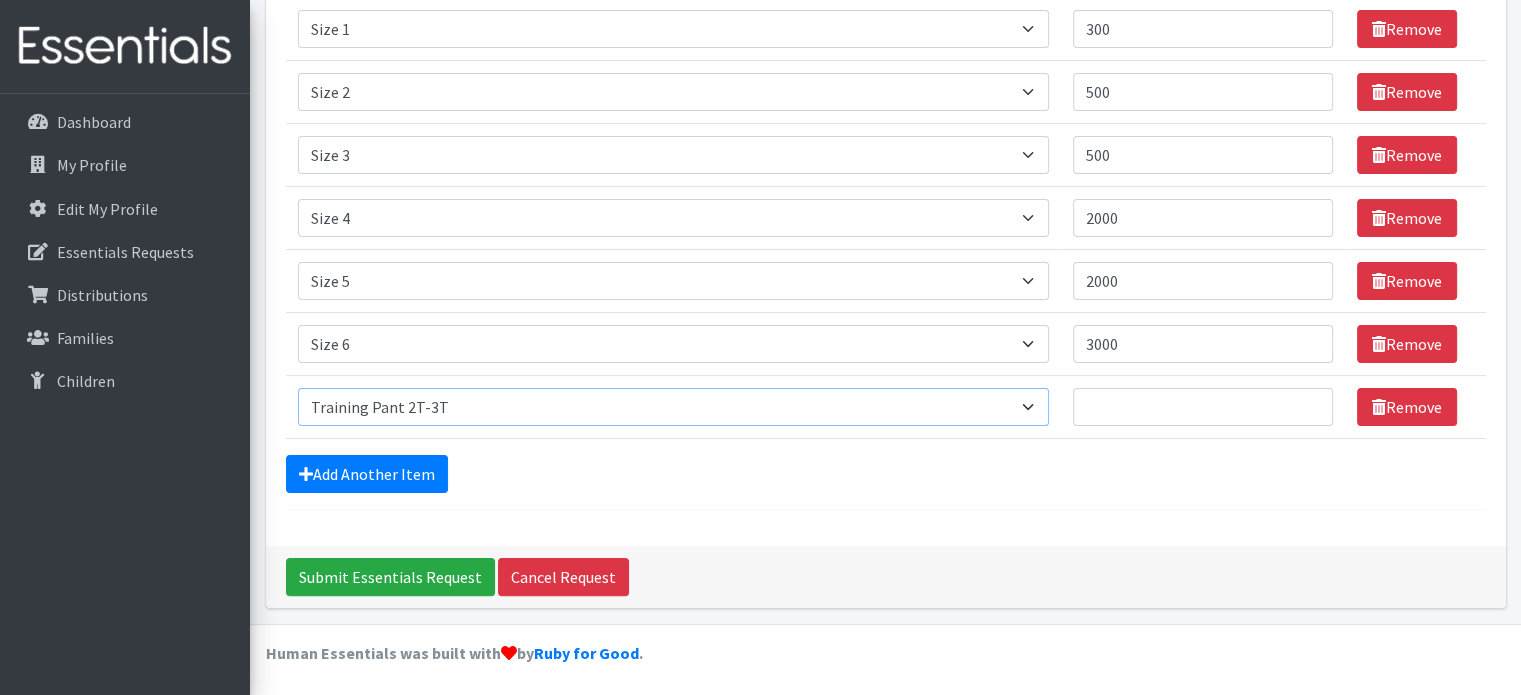 click on "Select an item
Size 0/Newborn
Size 1
Size 2
Size 3
Size 4
Size 5
Size 6
Size 7 (availability may vary)
Size Preemie (availability may vary)
Training Pant 2T-3T
Training Pant 3T-4T
Training Pant 4T-5T
health fair packets (1 diaper in multiple sizes in a small bag with a walk-up distribution flyer)" at bounding box center [673, 407] 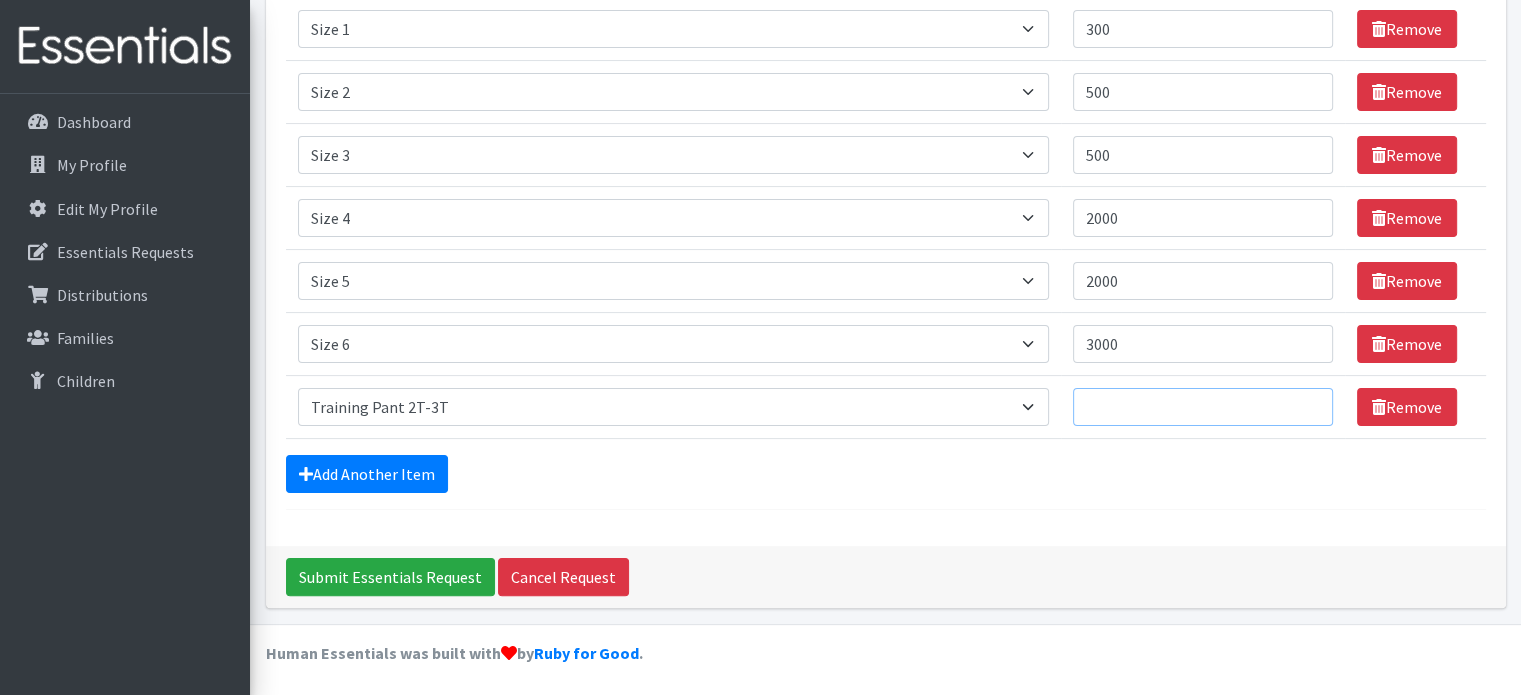 click on "Quantity" at bounding box center (1203, 407) 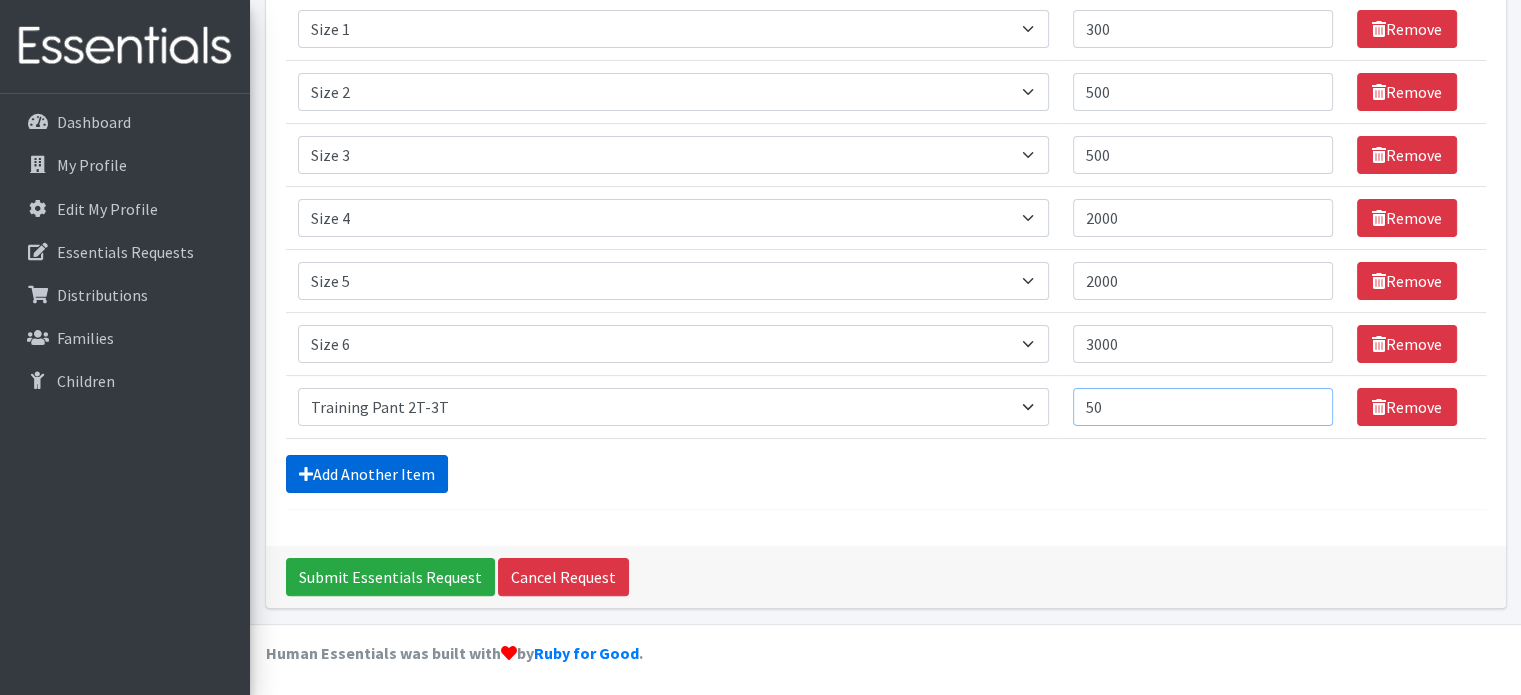 type on "50" 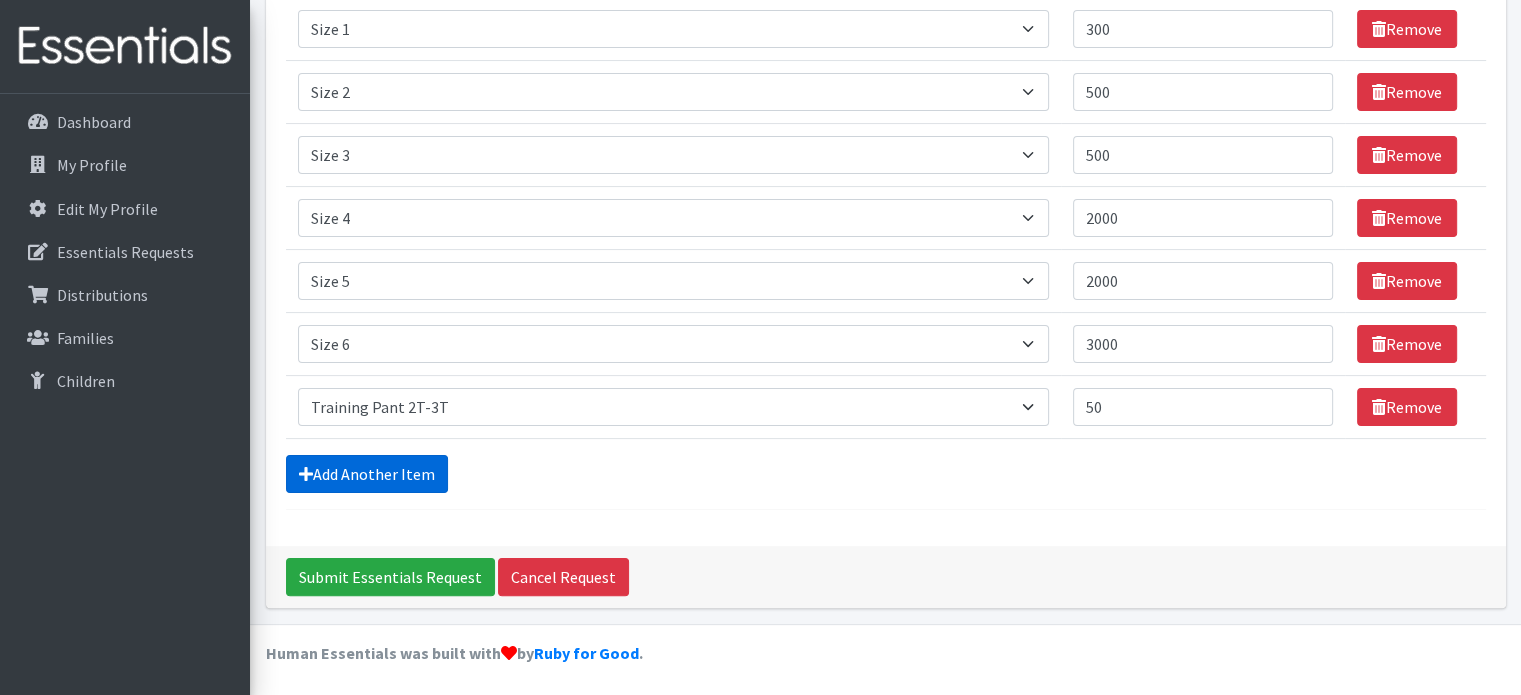 click on "Add Another Item" at bounding box center (367, 474) 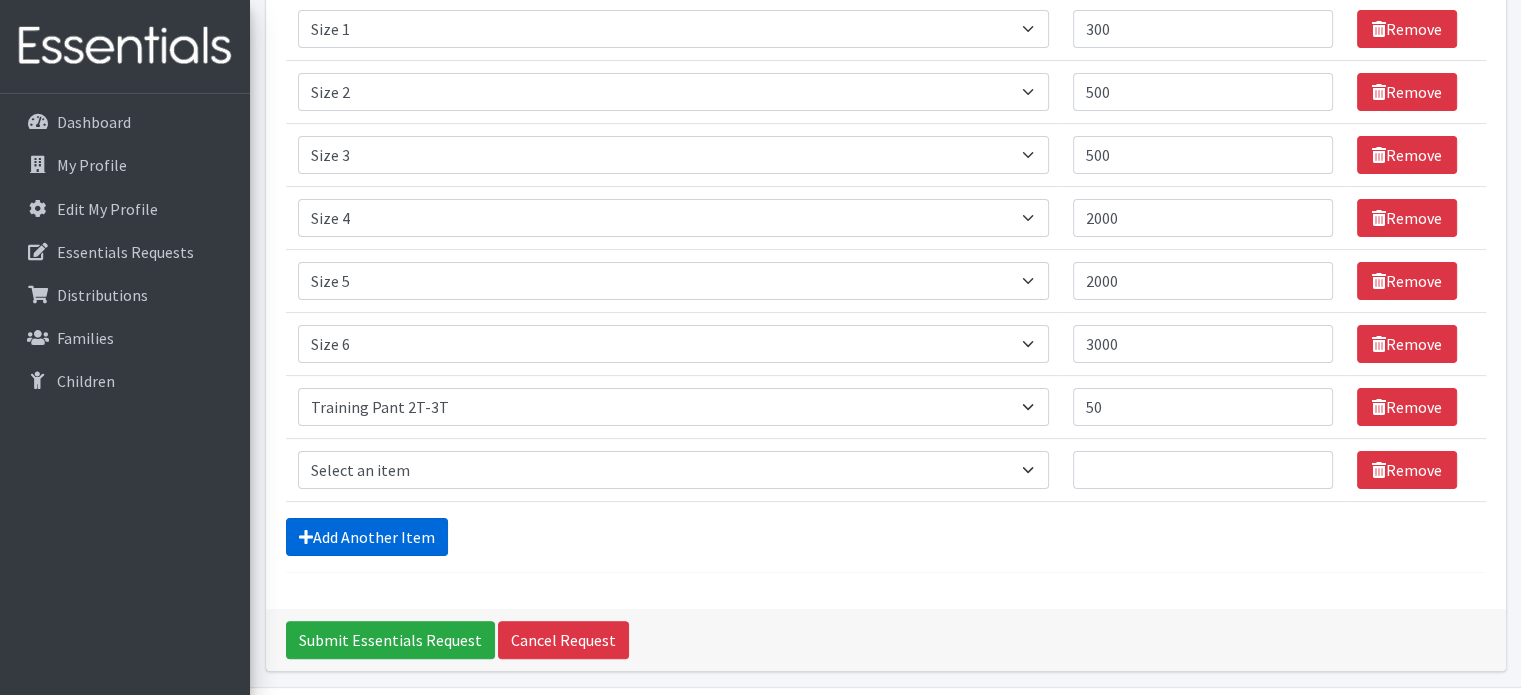 scroll, scrollTop: 438, scrollLeft: 0, axis: vertical 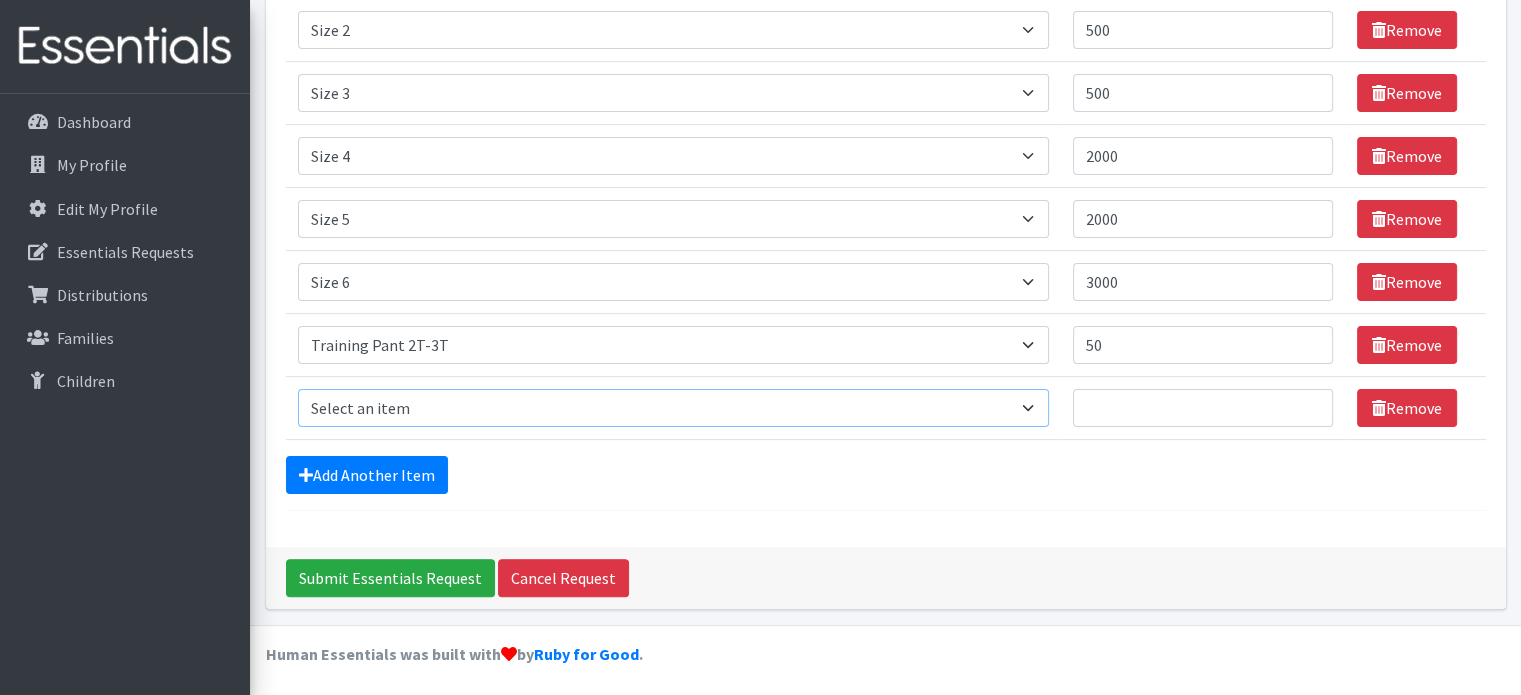 click on "Select an item
Size 0/Newborn
Size 1
Size 2
Size 3
Size 4
Size 5
Size 6
Size 7 (availability may vary)
Size Preemie (availability may vary)
Training Pant 2T-3T
Training Pant 3T-4T
Training Pant 4T-5T
health fair packets (1 diaper in multiple sizes in a small bag with a walk-up distribution flyer)" at bounding box center (673, 408) 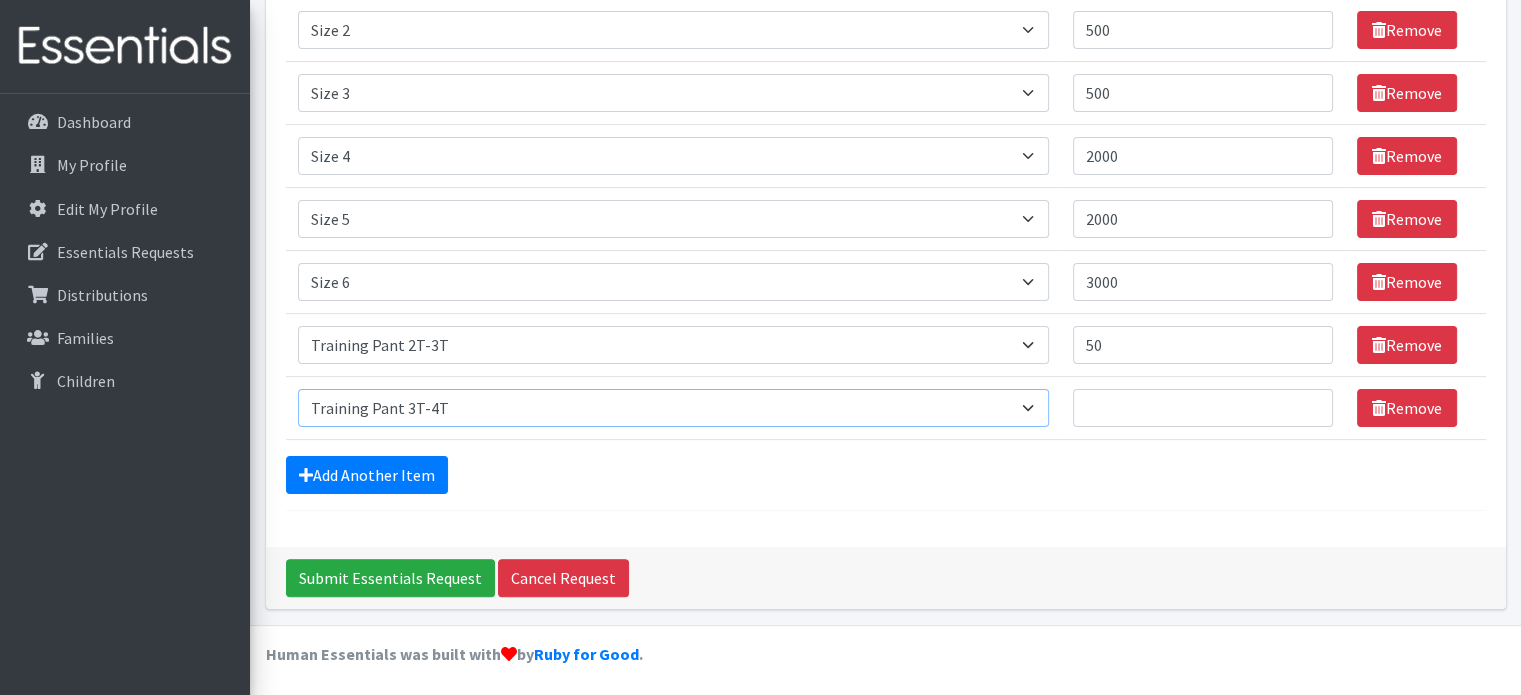 click on "Select an item
Size 0/Newborn
Size 1
Size 2
Size 3
Size 4
Size 5
Size 6
Size 7 (availability may vary)
Size Preemie (availability may vary)
Training Pant 2T-3T
Training Pant 3T-4T
Training Pant 4T-5T
health fair packets (1 diaper in multiple sizes in a small bag with a walk-up distribution flyer)" at bounding box center [673, 408] 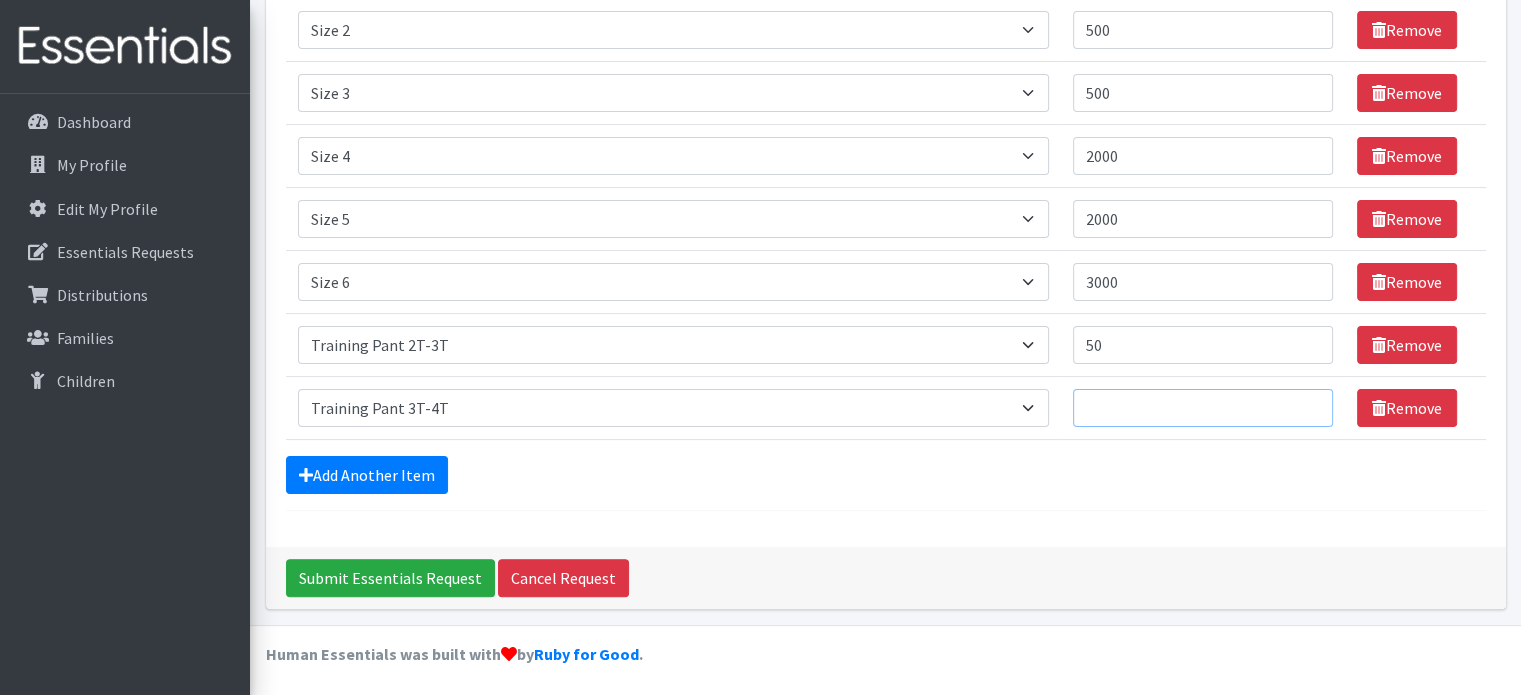 click on "Quantity" at bounding box center (1203, 408) 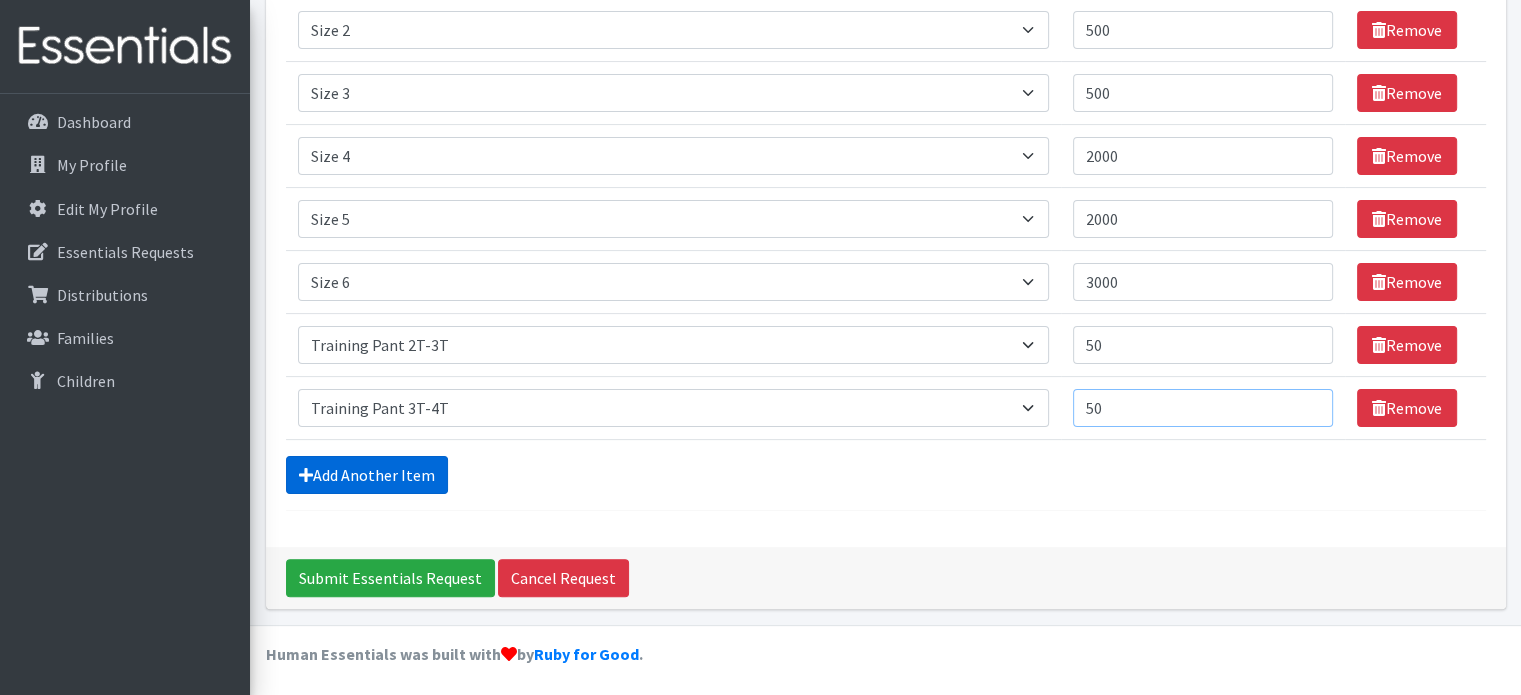 type on "50" 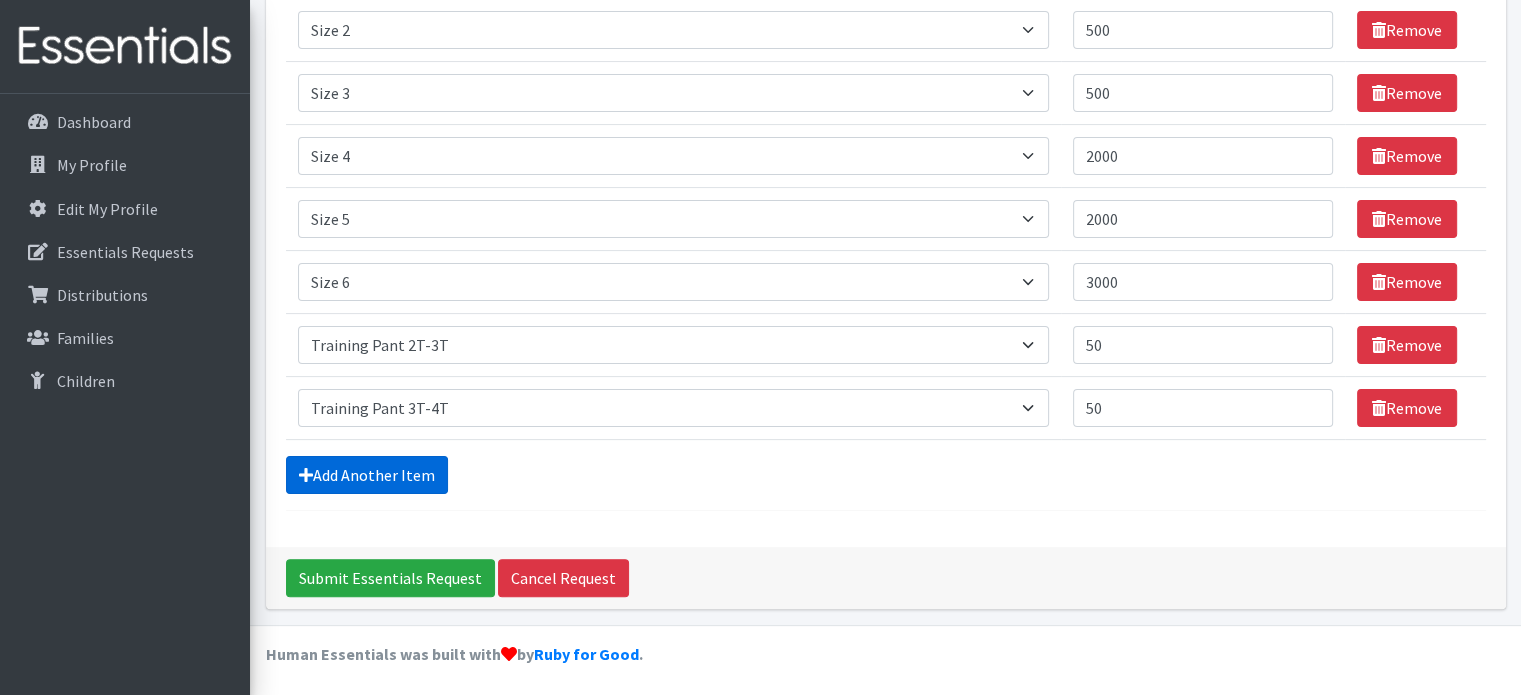 click on "Add Another Item" at bounding box center [367, 475] 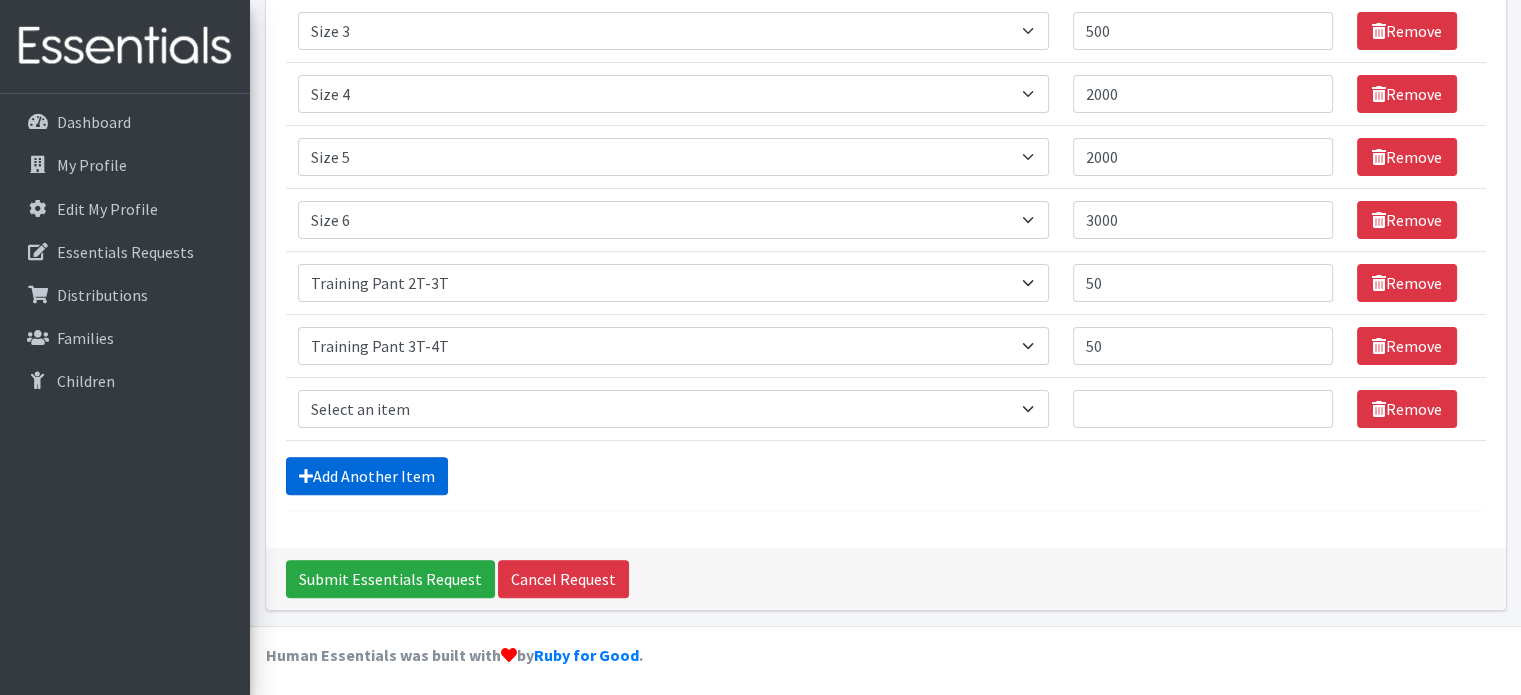 scroll, scrollTop: 501, scrollLeft: 0, axis: vertical 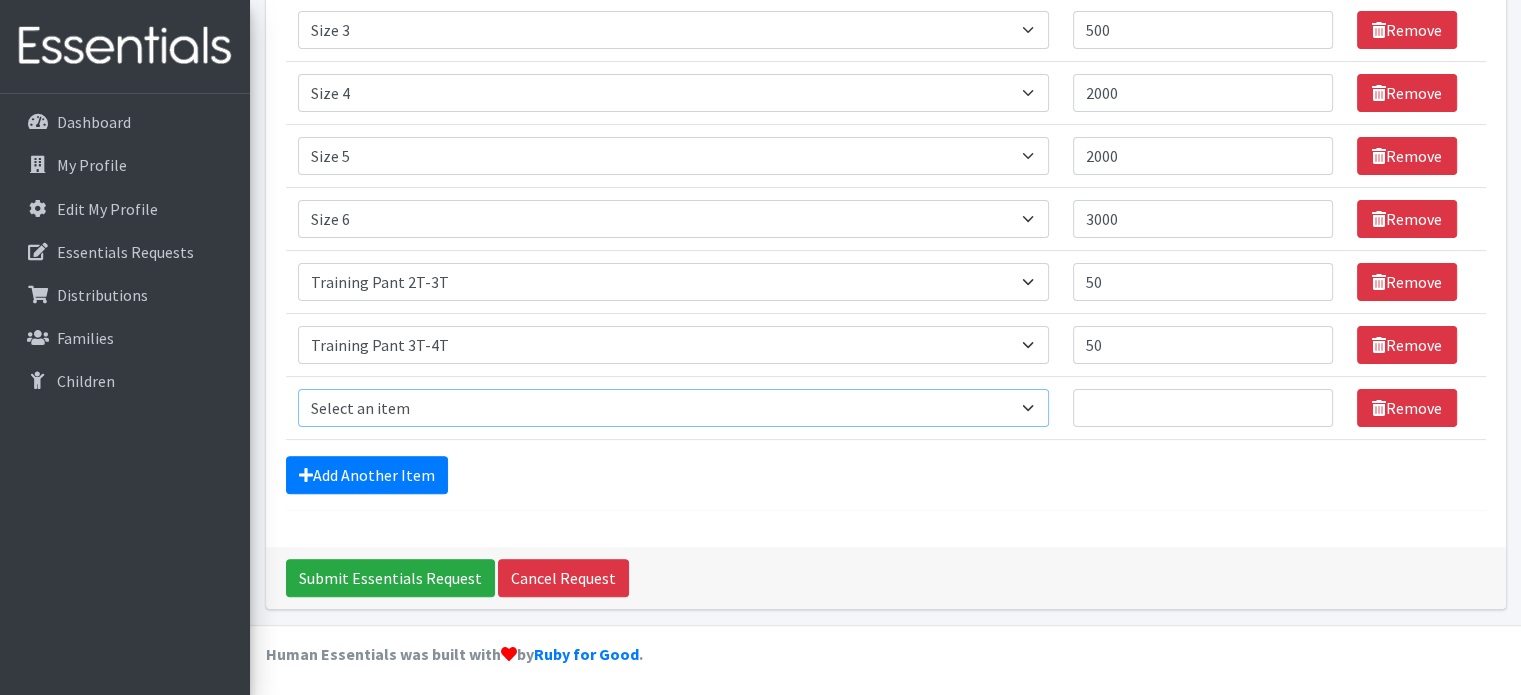 click on "Select an item
Size 0/Newborn
Size 1
Size 2
Size 3
Size 4
Size 5
Size 6
Size 7 (availability may vary)
Size Preemie (availability may vary)
Training Pant 2T-3T
Training Pant 3T-4T
Training Pant 4T-5T
health fair packets (1 diaper in multiple sizes in a small bag with a walk-up distribution flyer)" at bounding box center [673, 408] 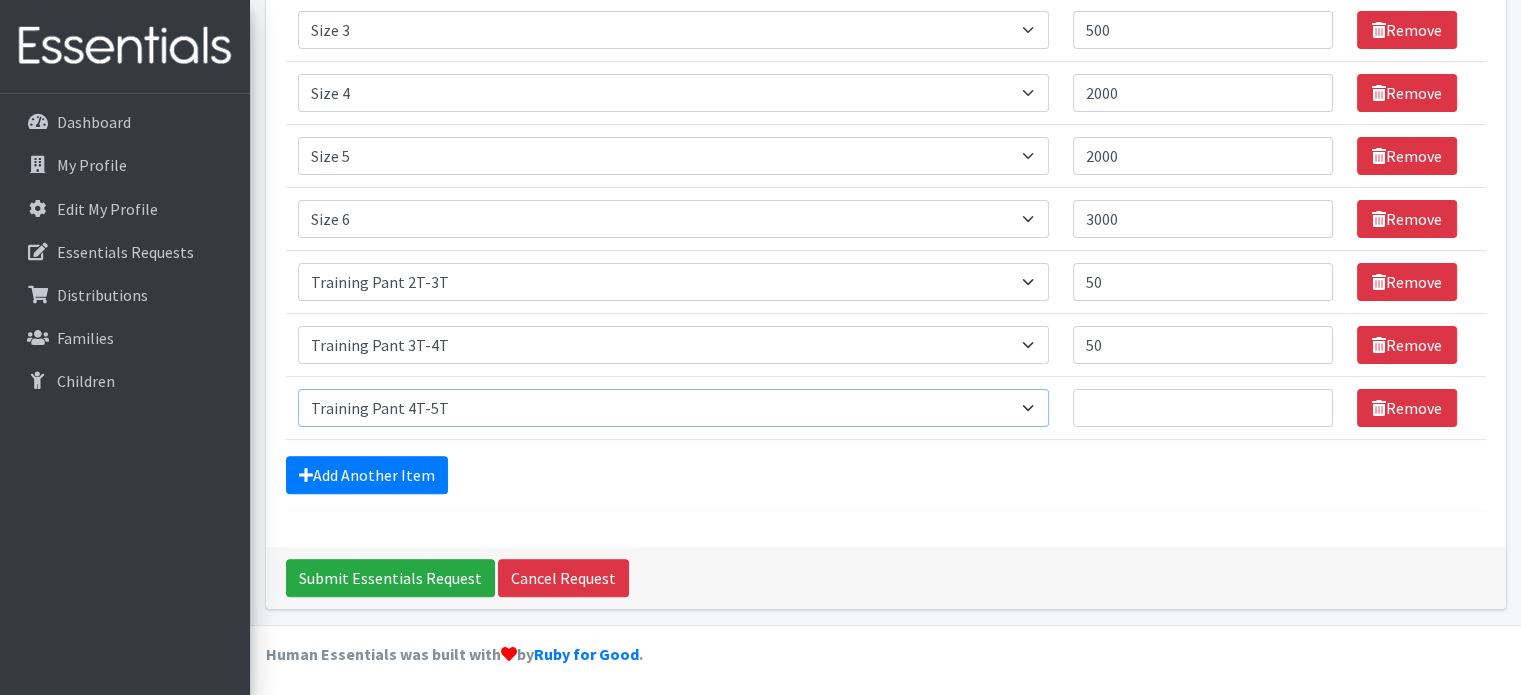 click on "Select an item
Size 0/Newborn
Size 1
Size 2
Size 3
Size 4
Size 5
Size 6
Size 7 (availability may vary)
Size Preemie (availability may vary)
Training Pant 2T-3T
Training Pant 3T-4T
Training Pant 4T-5T
health fair packets (1 diaper in multiple sizes in a small bag with a walk-up distribution flyer)" at bounding box center (673, 408) 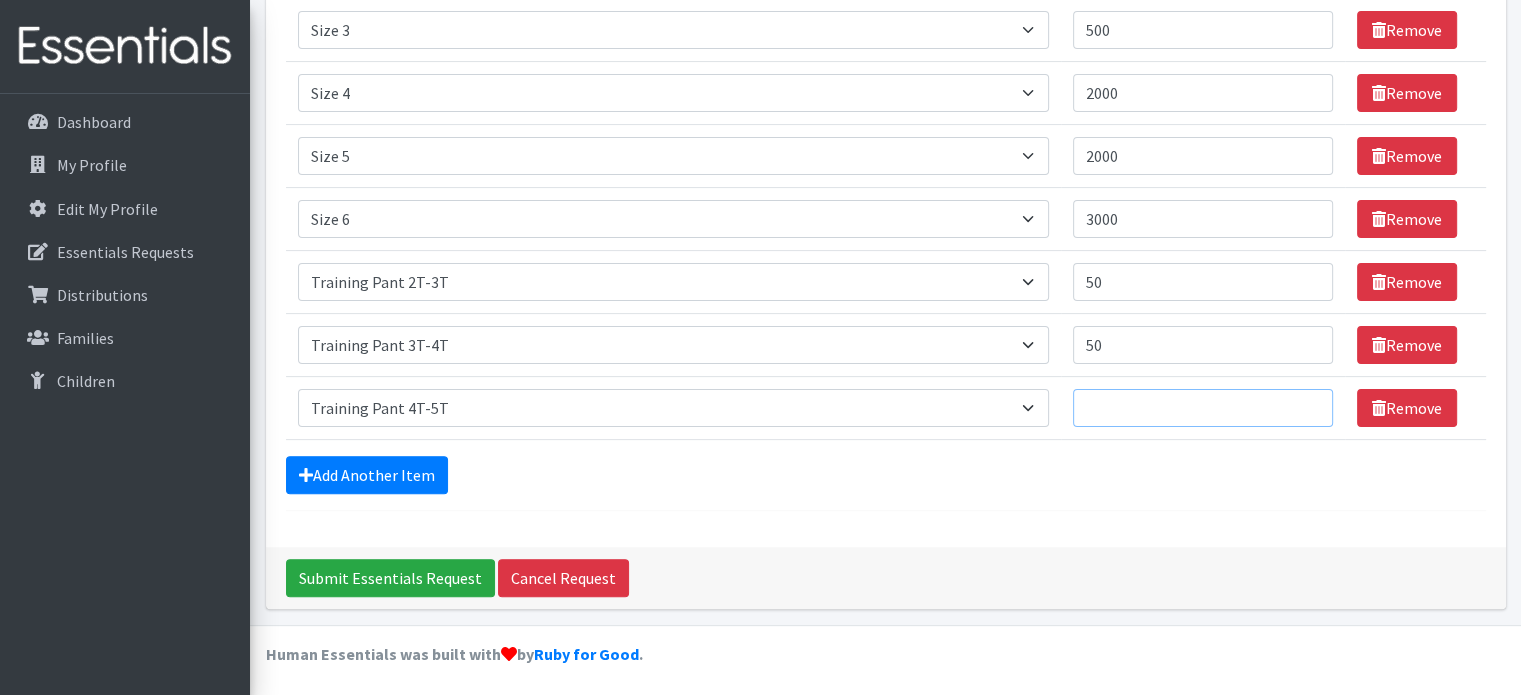 click on "Quantity" at bounding box center [1203, 408] 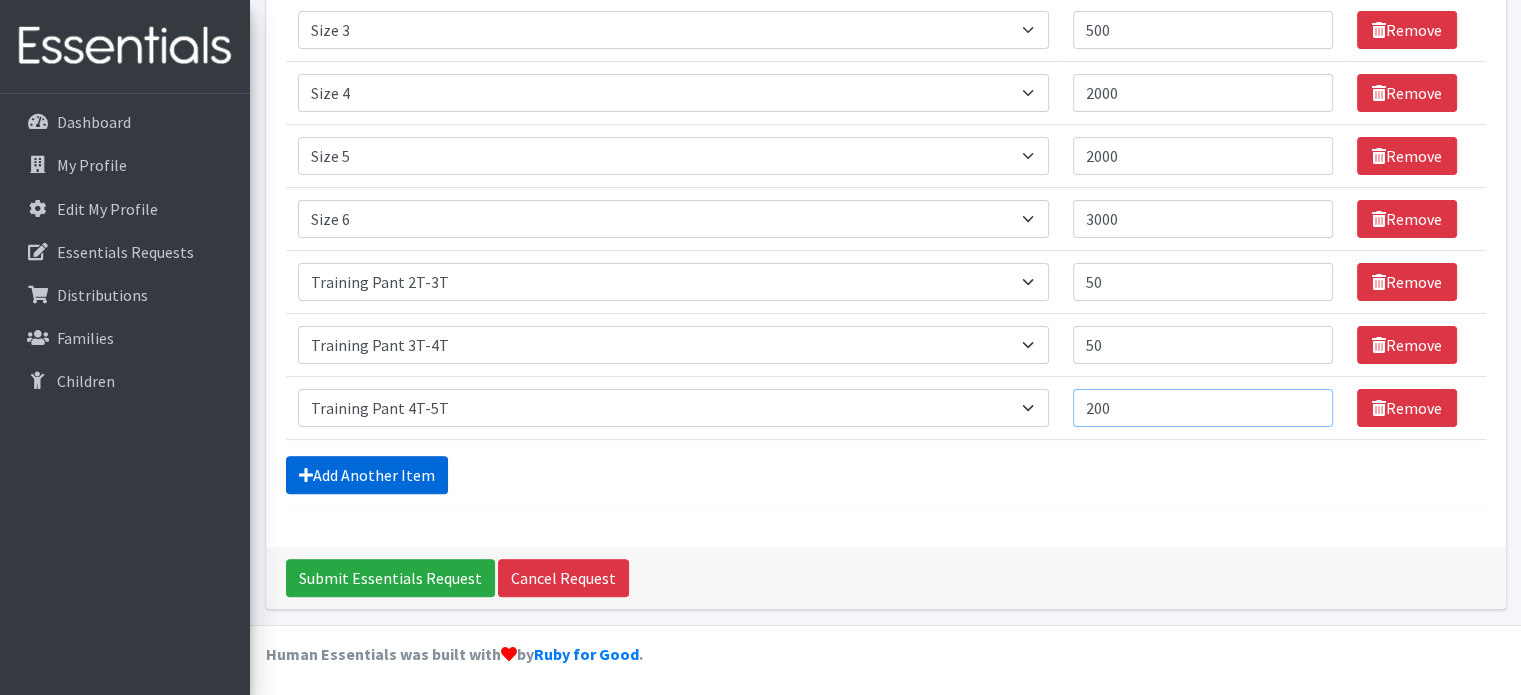 type on "200" 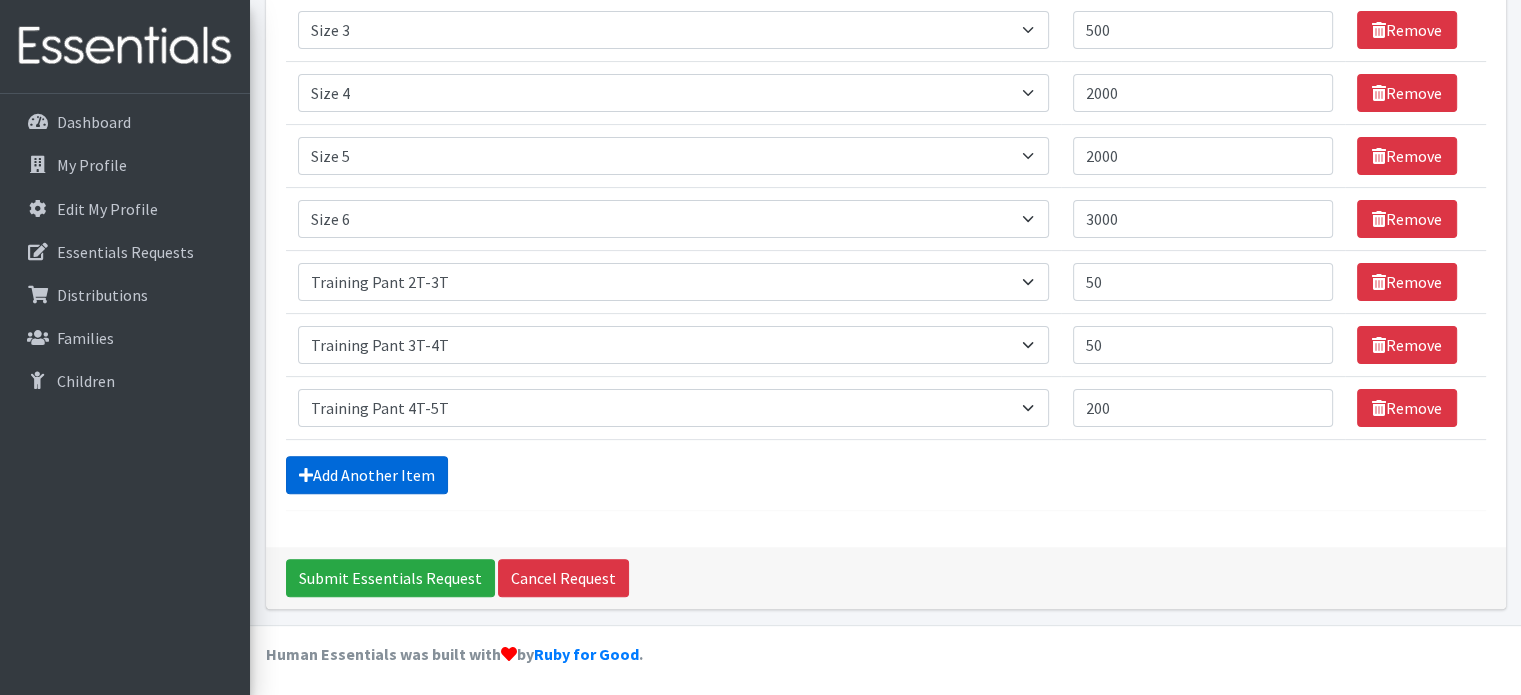 click on "Add Another Item" at bounding box center [367, 475] 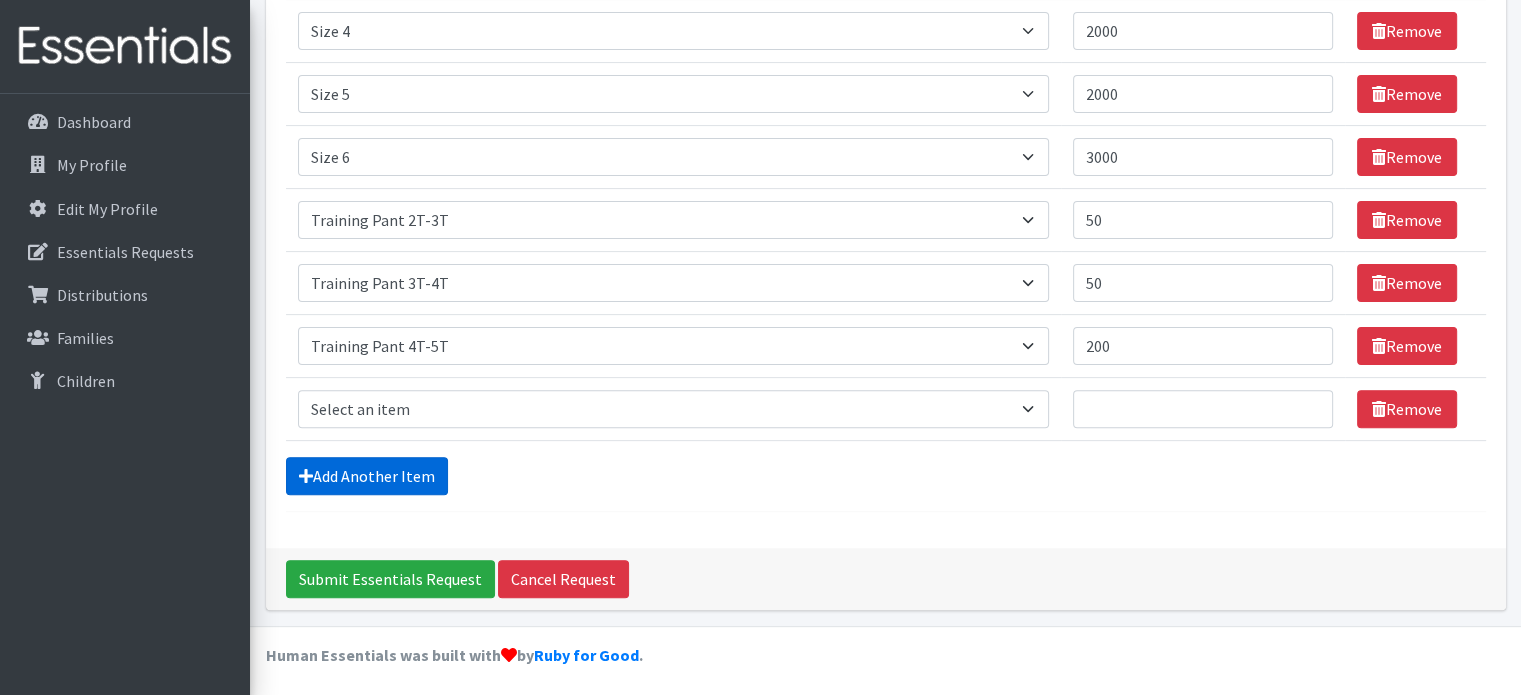 scroll, scrollTop: 564, scrollLeft: 0, axis: vertical 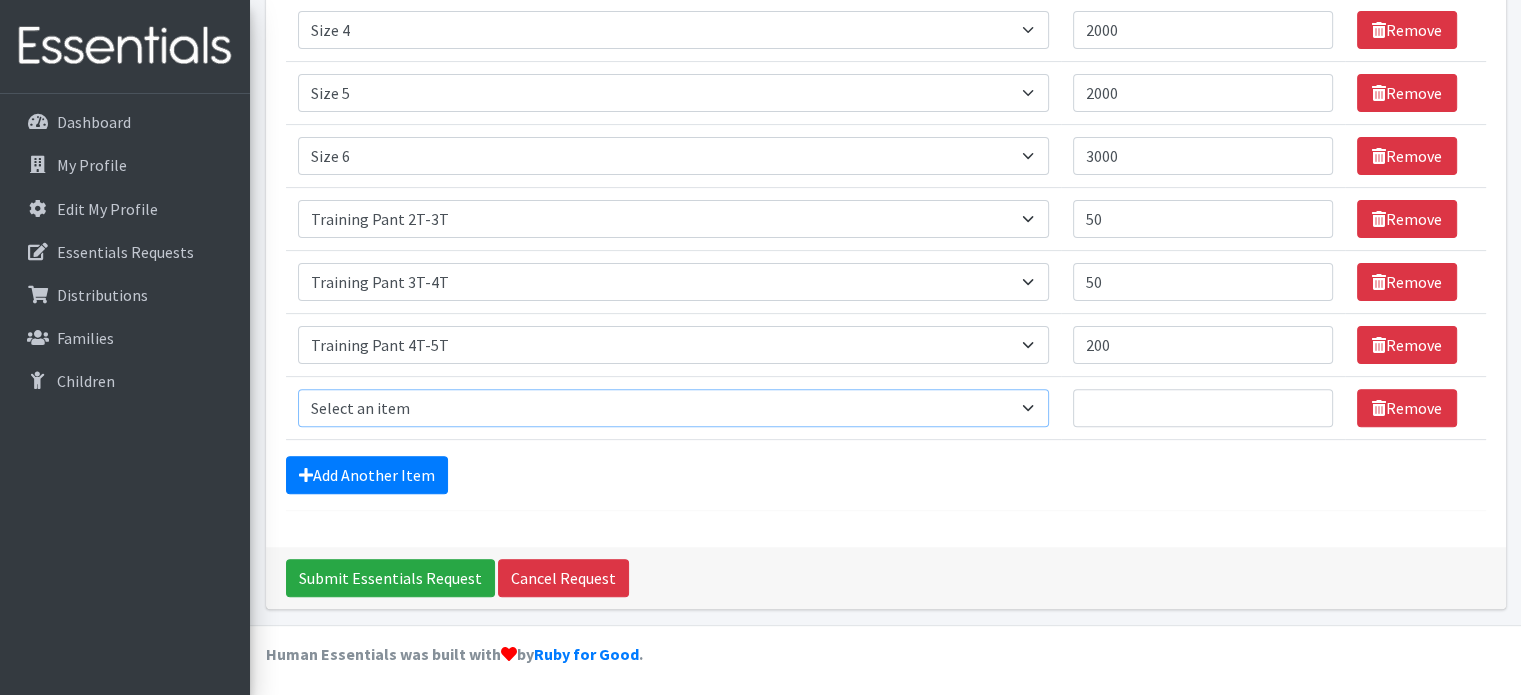 click on "Select an item
Size 0/Newborn
Size 1
Size 2
Size 3
Size 4
Size 5
Size 6
Size 7 (availability may vary)
Size Preemie (availability may vary)
Training Pant 2T-3T
Training Pant 3T-4T
Training Pant 4T-5T
health fair packets (1 diaper in multiple sizes in a small bag with a walk-up distribution flyer)" at bounding box center [673, 408] 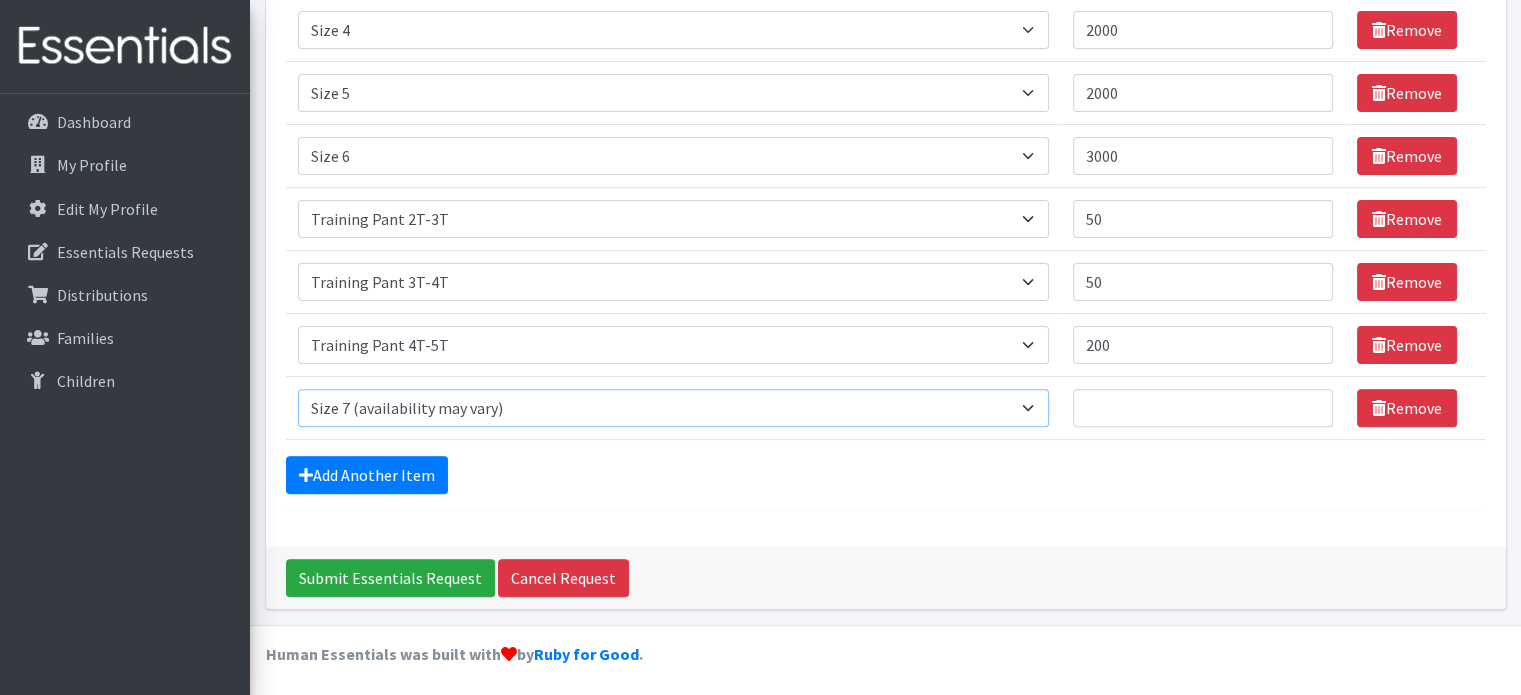 click on "Select an item
Size 0/Newborn
Size 1
Size 2
Size 3
Size 4
Size 5
Size 6
Size 7 (availability may vary)
Size Preemie (availability may vary)
Training Pant 2T-3T
Training Pant 3T-4T
Training Pant 4T-5T
health fair packets (1 diaper in multiple sizes in a small bag with a walk-up distribution flyer)" at bounding box center [673, 408] 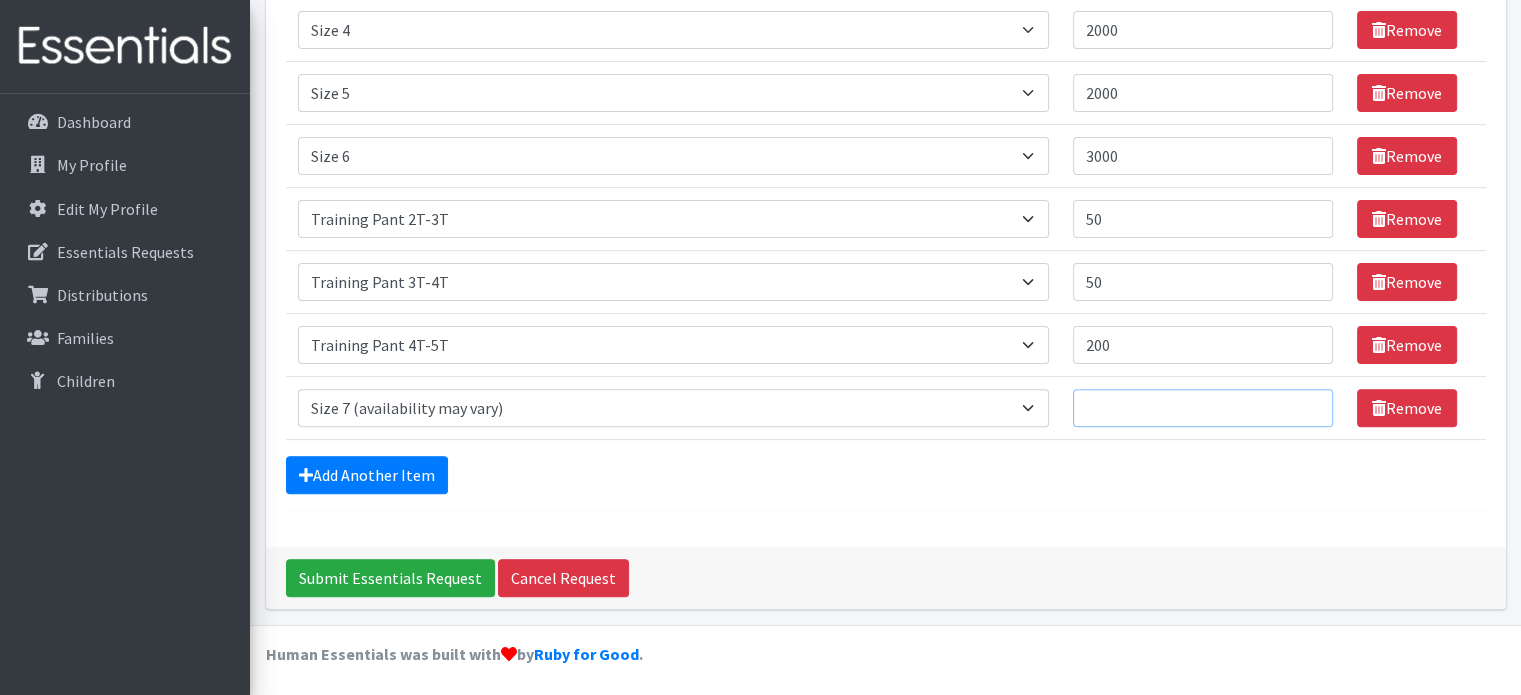 click on "Quantity" at bounding box center (1203, 408) 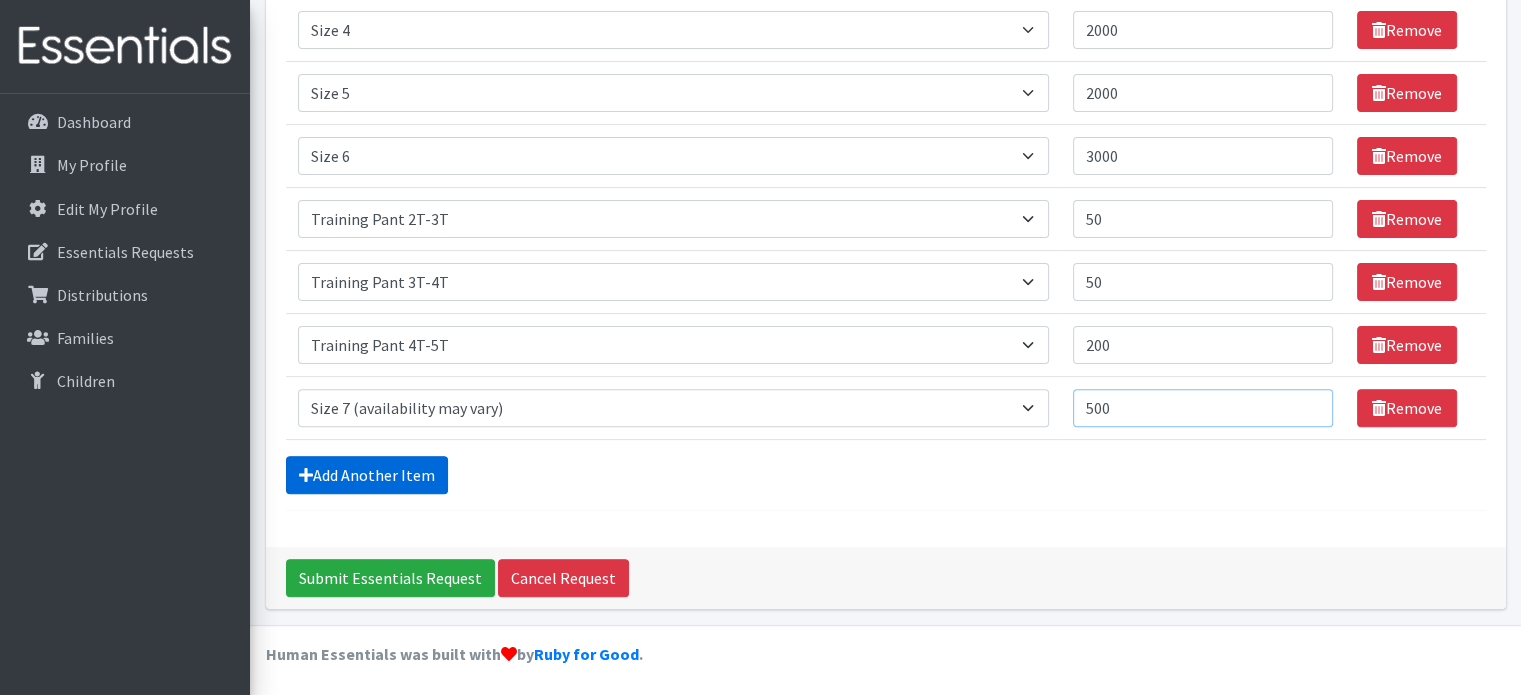 type on "500" 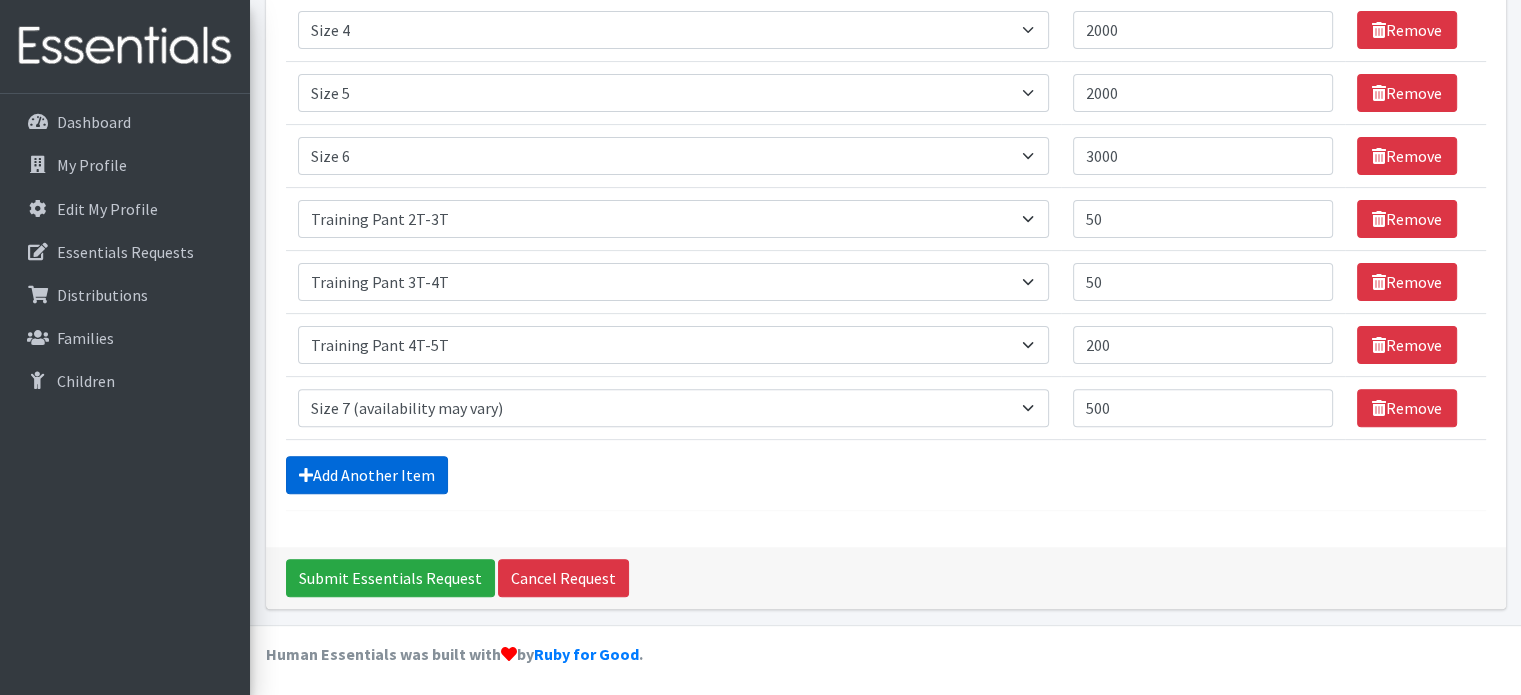 click on "Add Another Item" at bounding box center [367, 475] 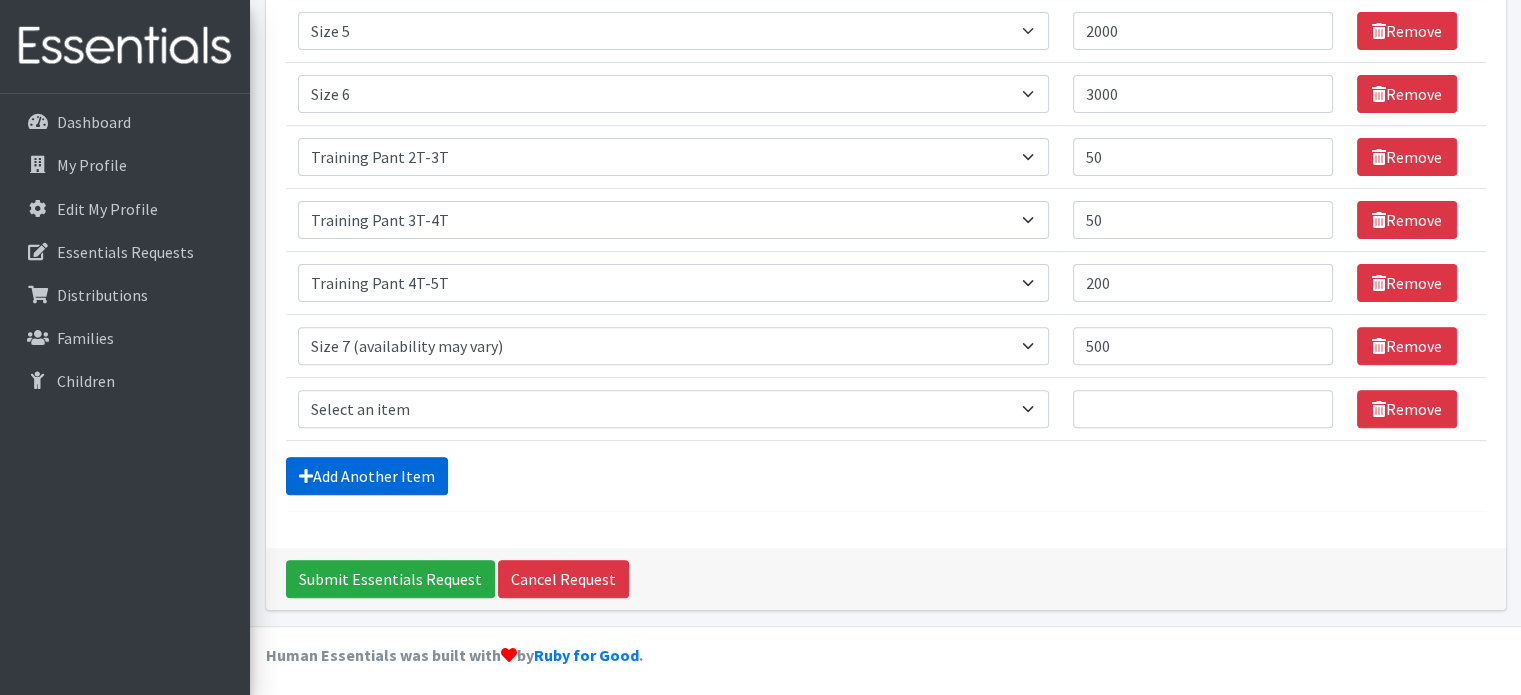 scroll, scrollTop: 627, scrollLeft: 0, axis: vertical 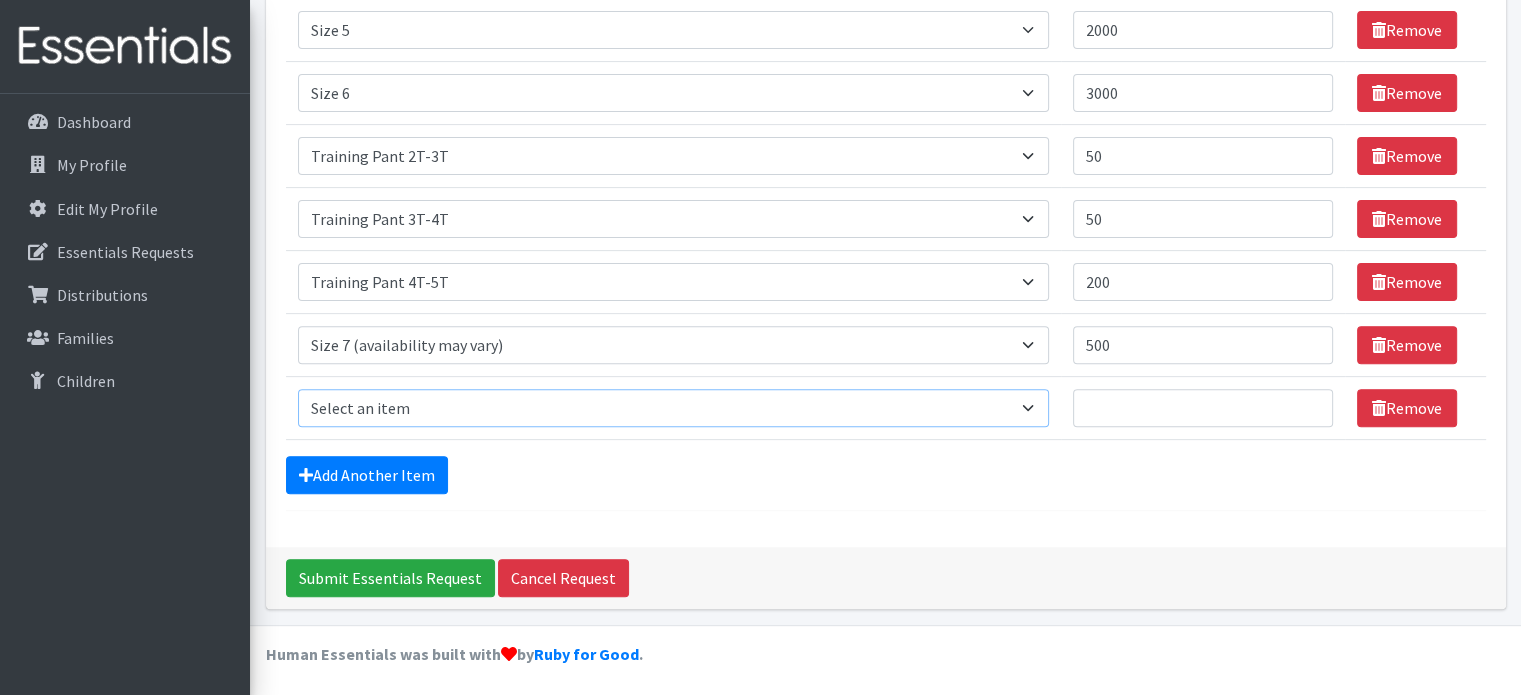click on "Select an item
Size 0/Newborn
Size 1
Size 2
Size 3
Size 4
Size 5
Size 6
Size 7 (availability may vary)
Size Preemie (availability may vary)
Training Pant 2T-3T
Training Pant 3T-4T
Training Pant 4T-5T
health fair packets (1 diaper in multiple sizes in a small bag with a walk-up distribution flyer)" at bounding box center (673, 408) 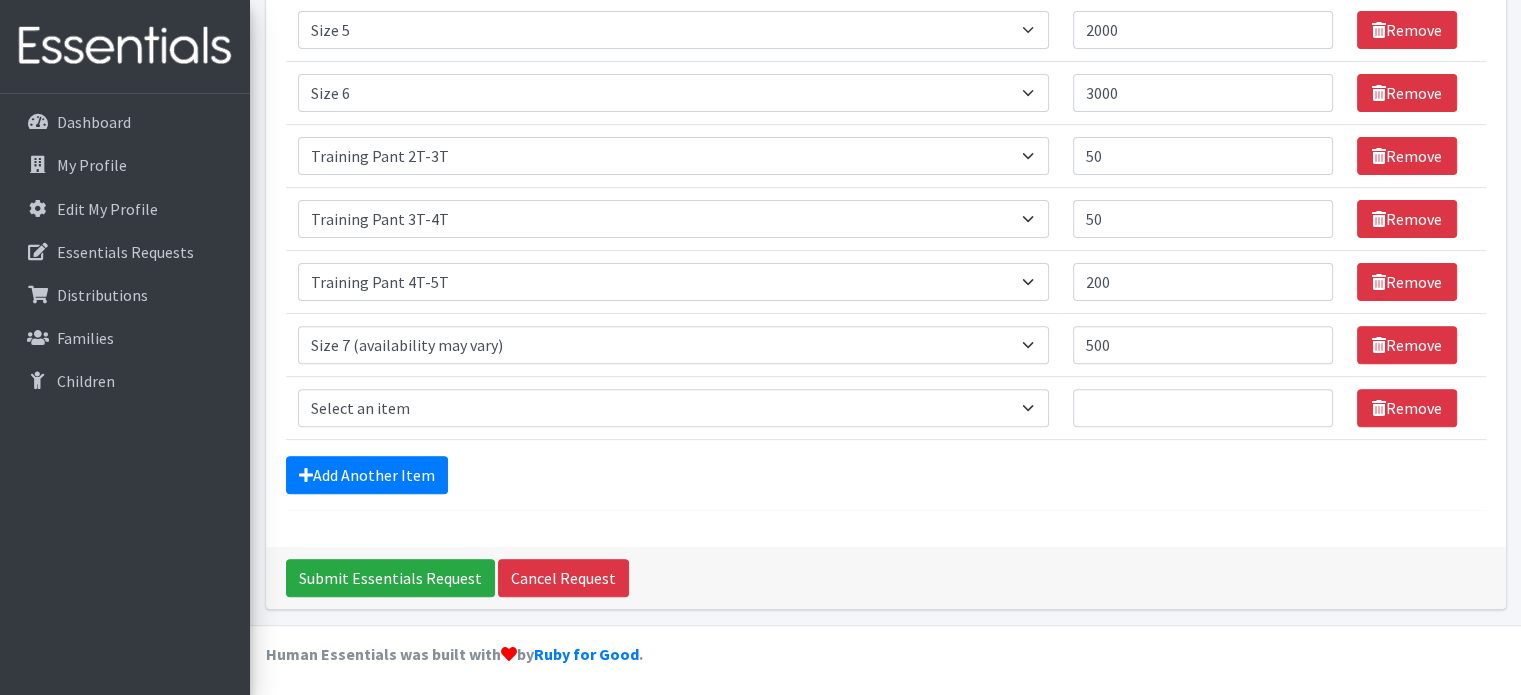 click on "Add Another Item" at bounding box center (886, 475) 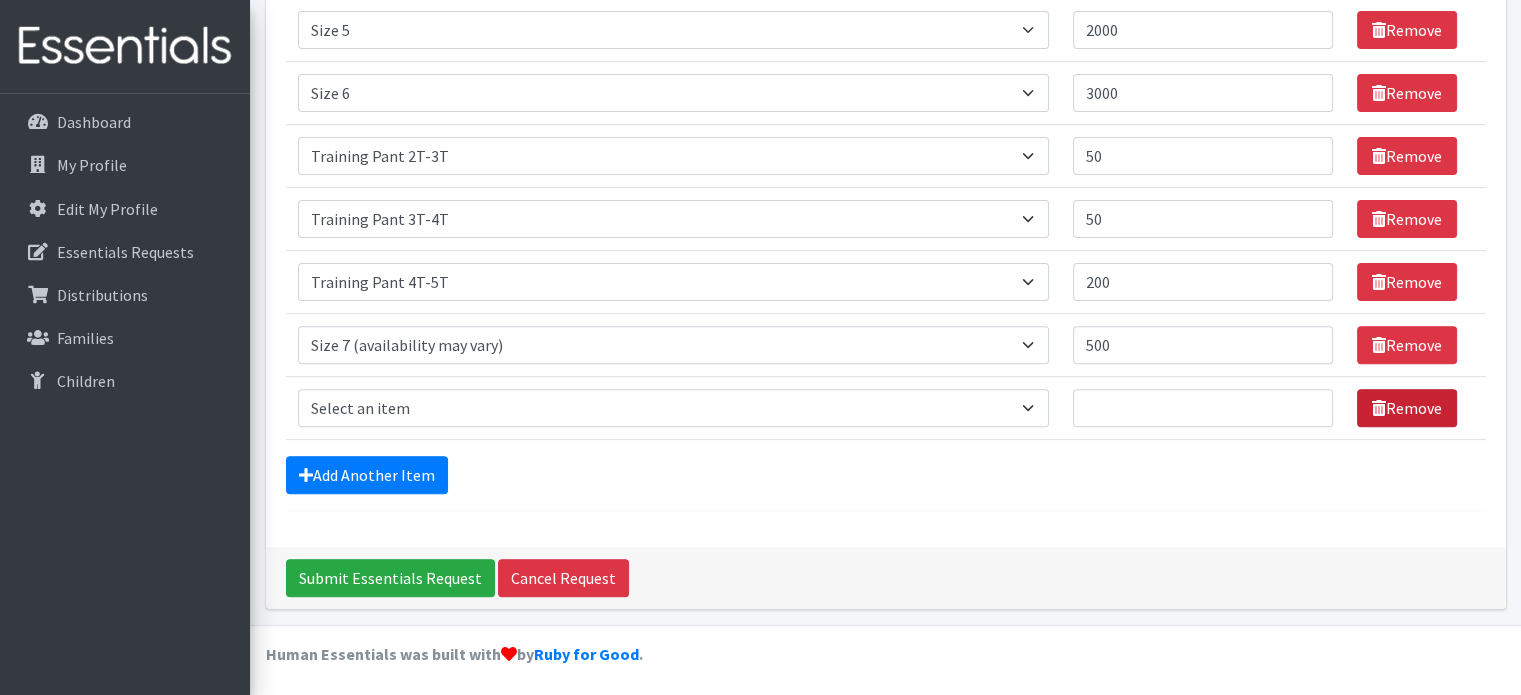 click on "Remove" at bounding box center (1407, 408) 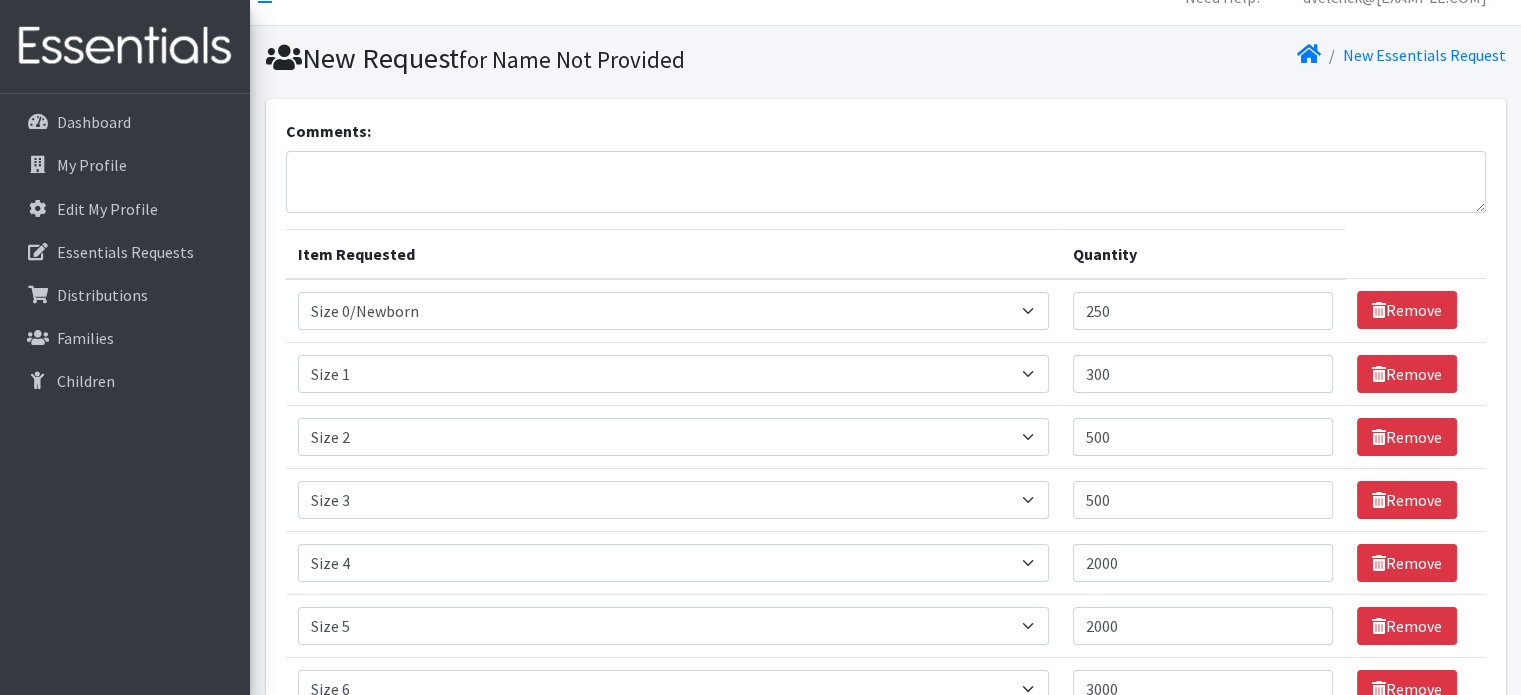 scroll, scrollTop: 3, scrollLeft: 0, axis: vertical 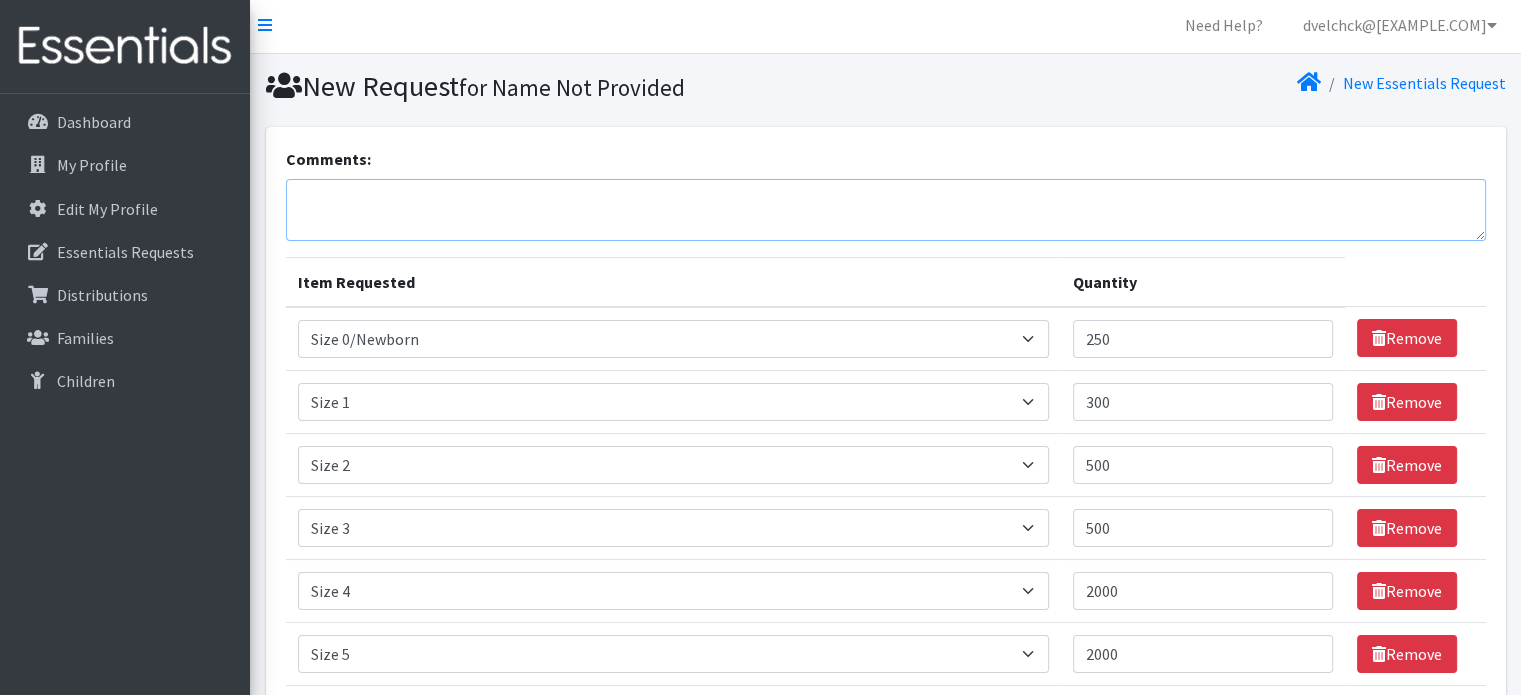 click on "Comments:" at bounding box center (886, 210) 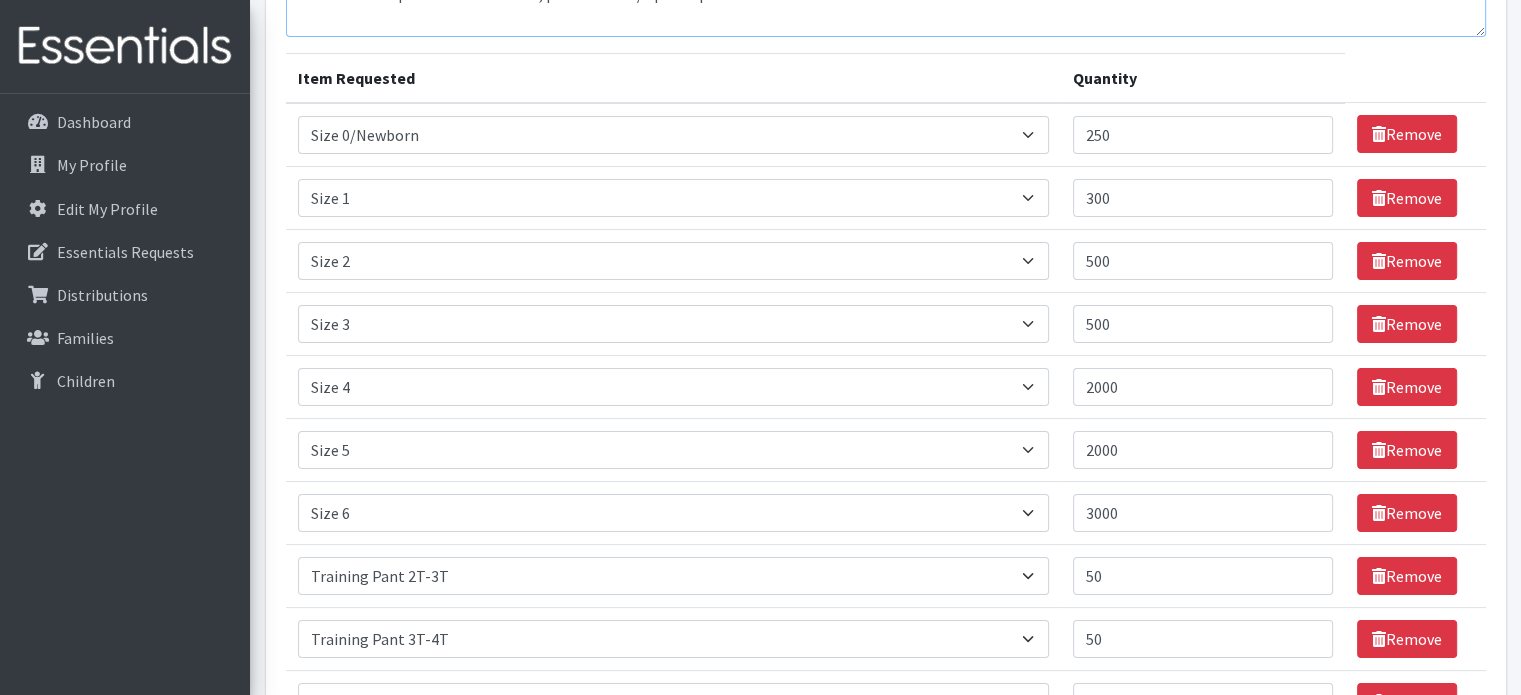 scroll, scrollTop: 208, scrollLeft: 0, axis: vertical 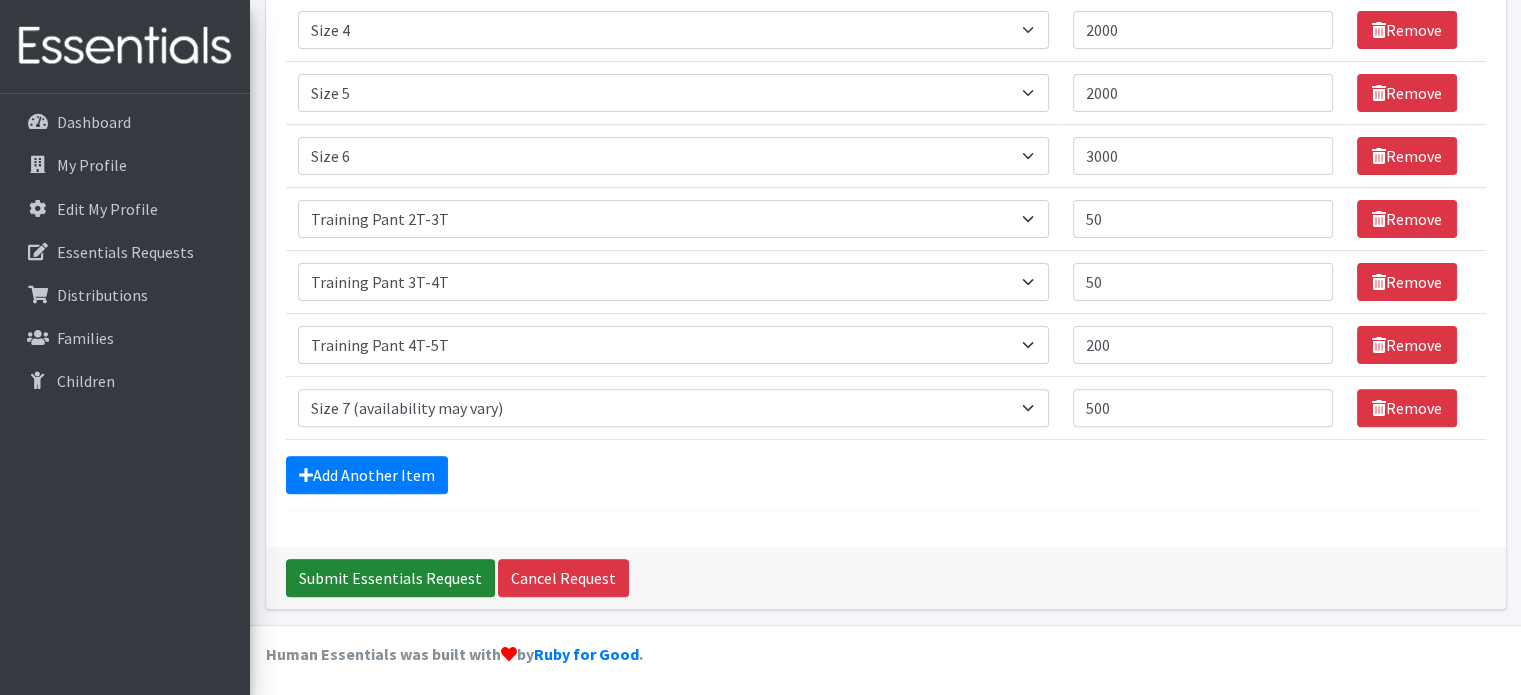 type on "Please send wipes if available.  Also, please send 5/6 pulls ups if available-thanks!!!!!" 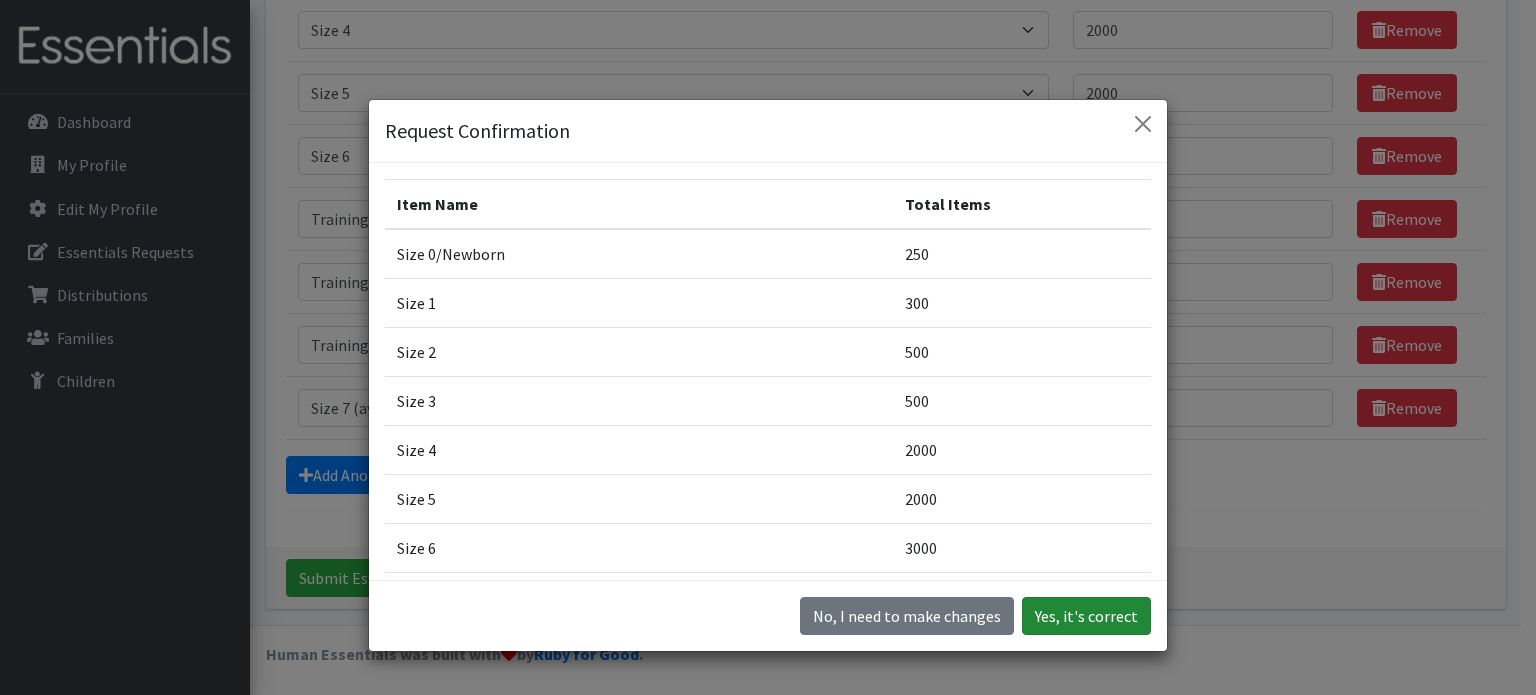 click on "Yes, it's correct" at bounding box center (1086, 616) 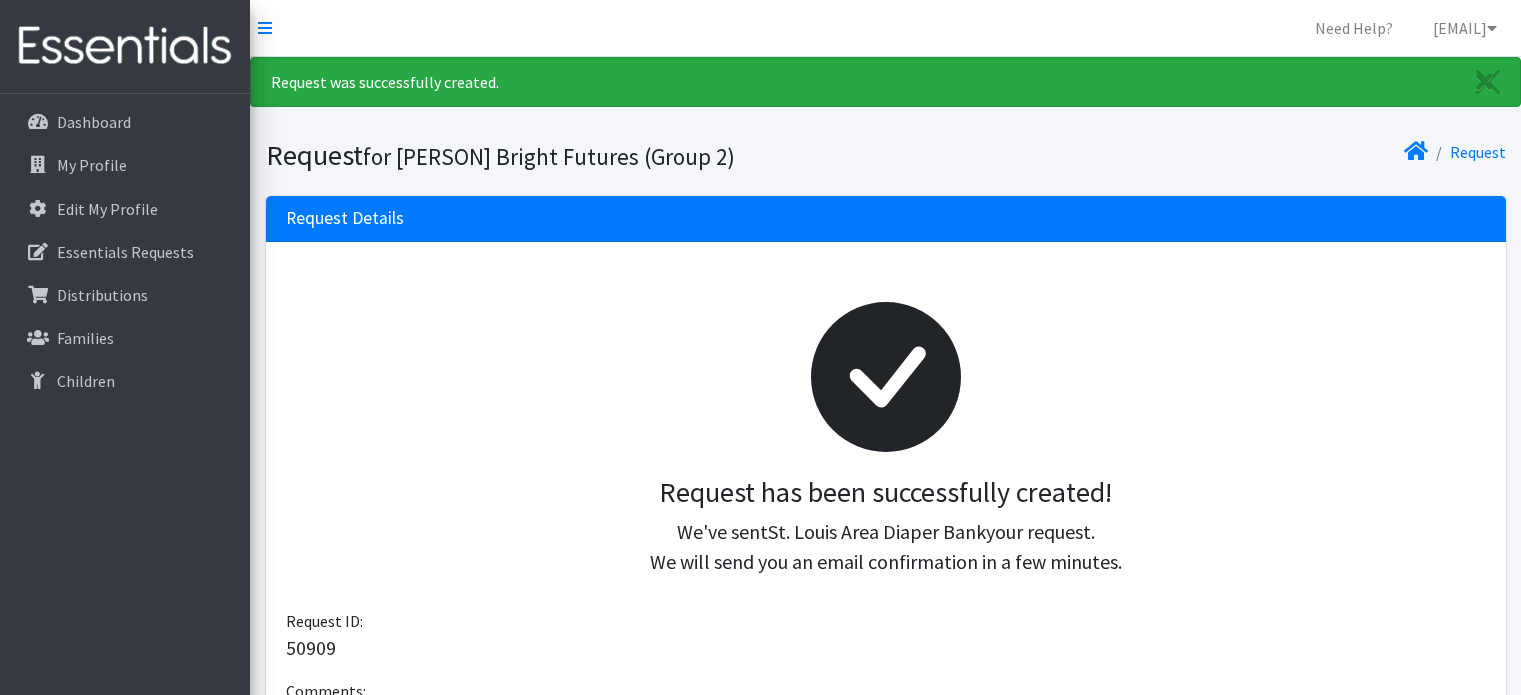 scroll, scrollTop: 0, scrollLeft: 0, axis: both 